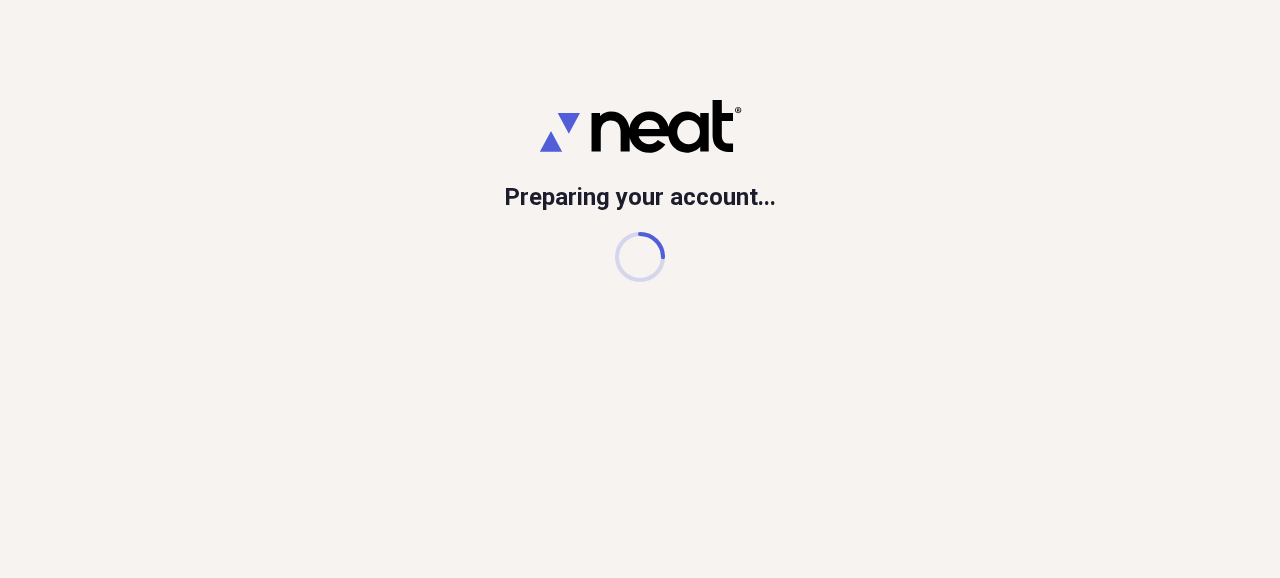 scroll, scrollTop: 0, scrollLeft: 0, axis: both 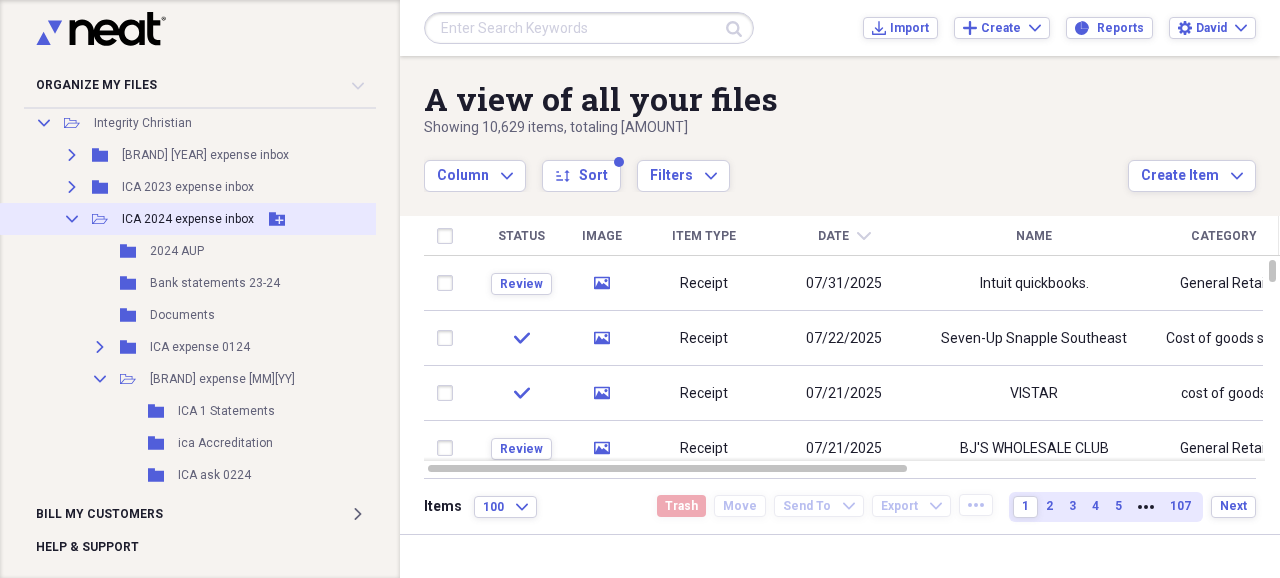 click on "Collapse" 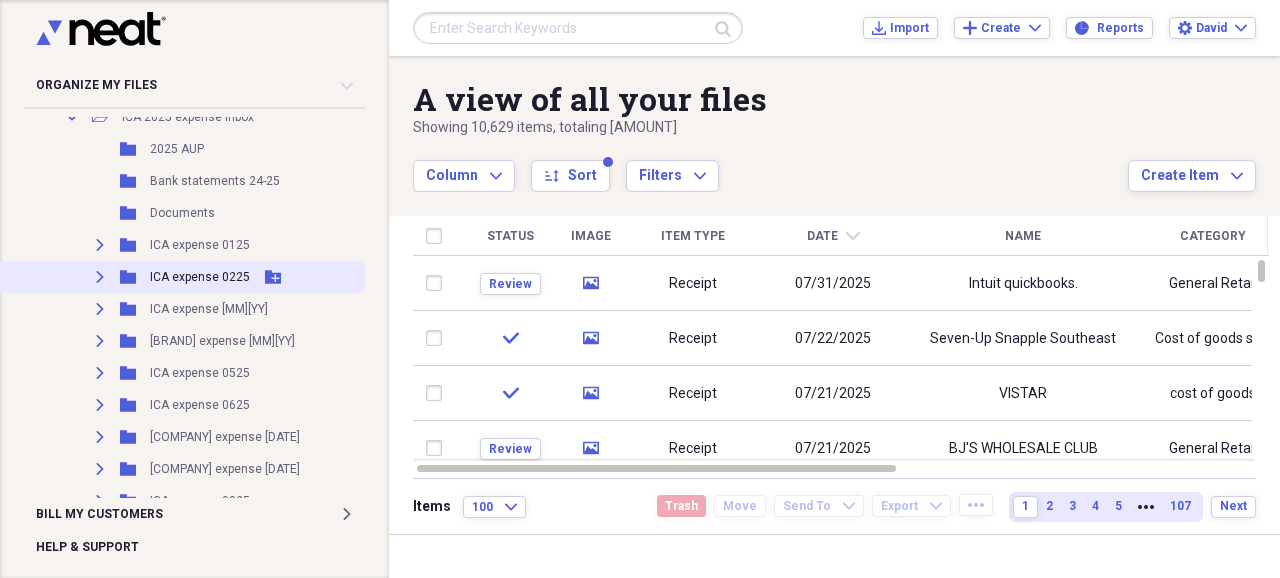 scroll, scrollTop: 533, scrollLeft: 0, axis: vertical 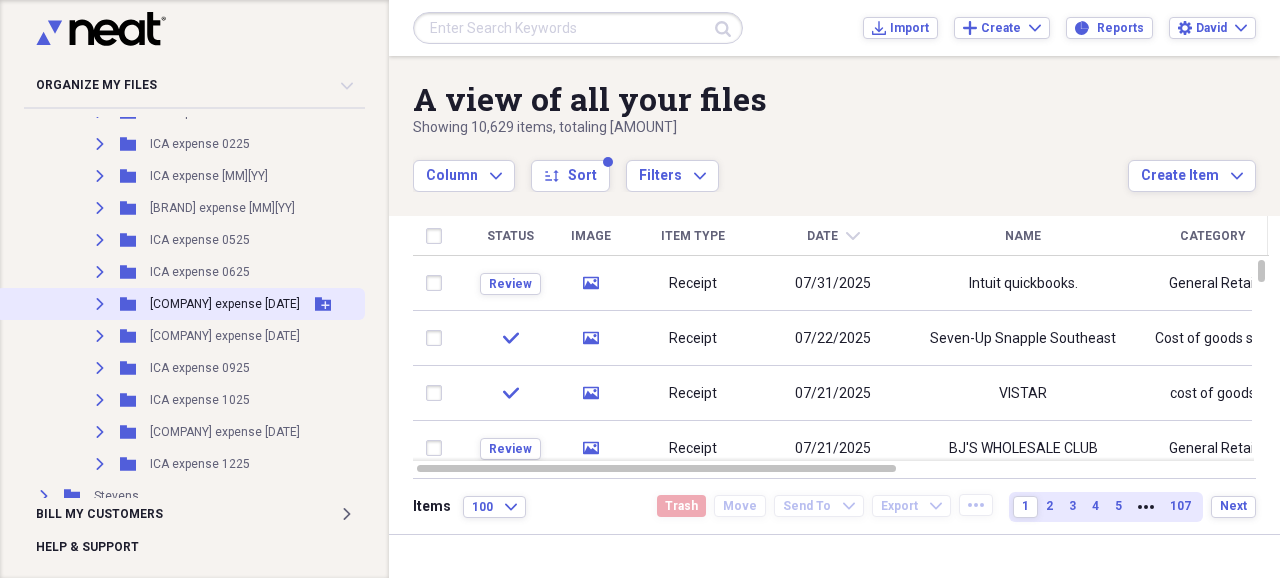 click on "[COMPANY] expense [DATE]" at bounding box center (225, 304) 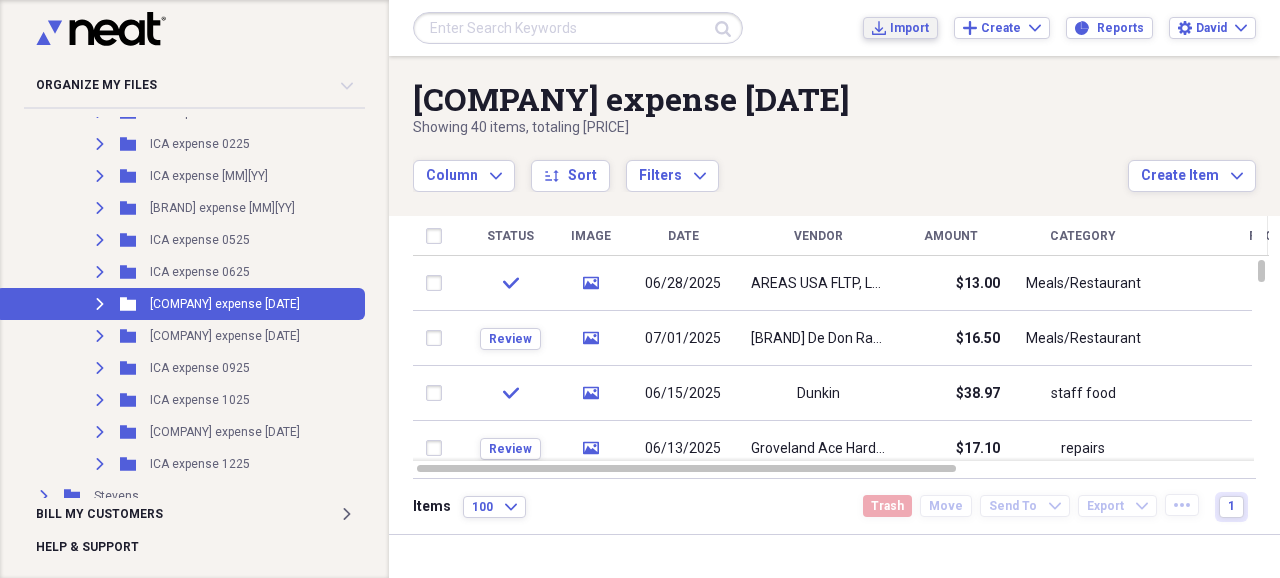 click on "Import" at bounding box center (909, 28) 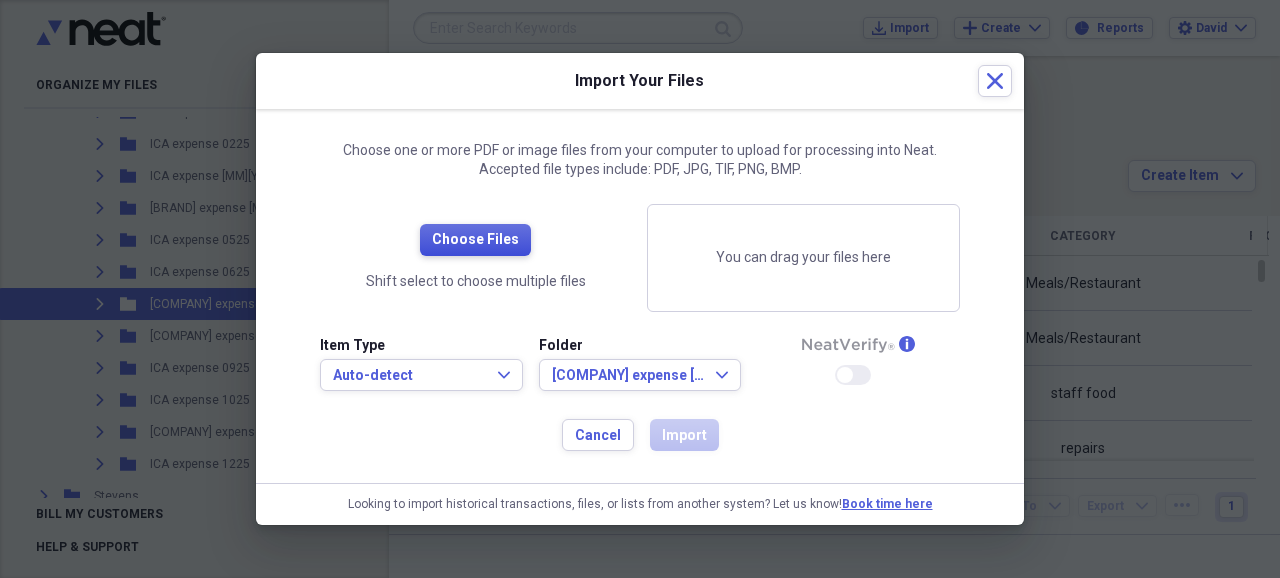 click on "Choose Files" at bounding box center [475, 240] 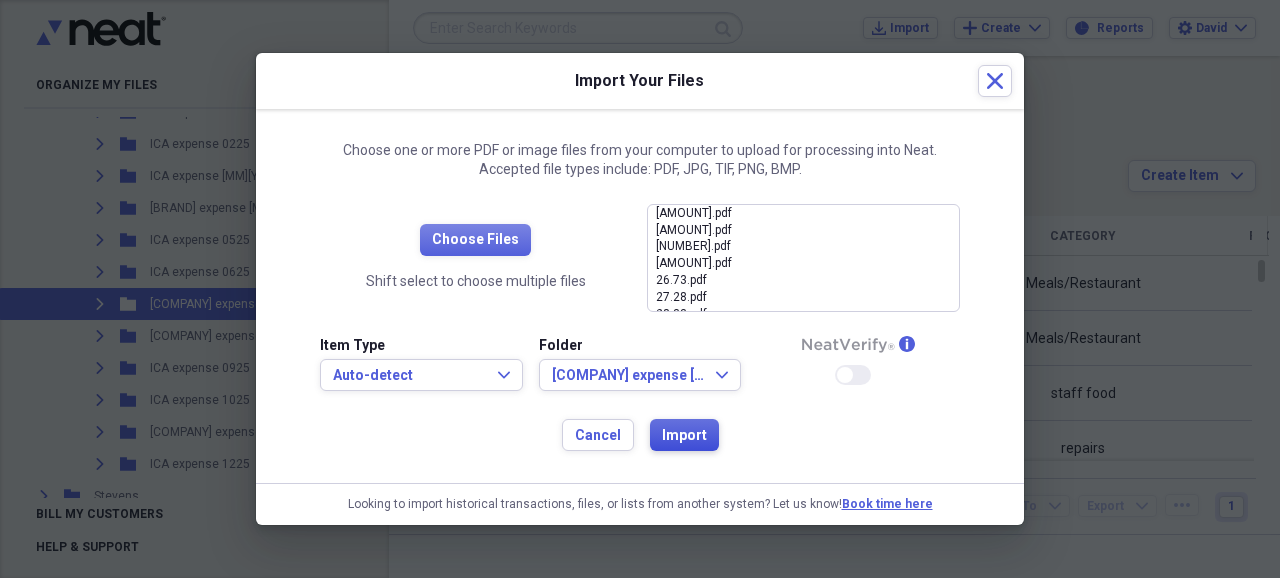 click on "Import" at bounding box center [684, 436] 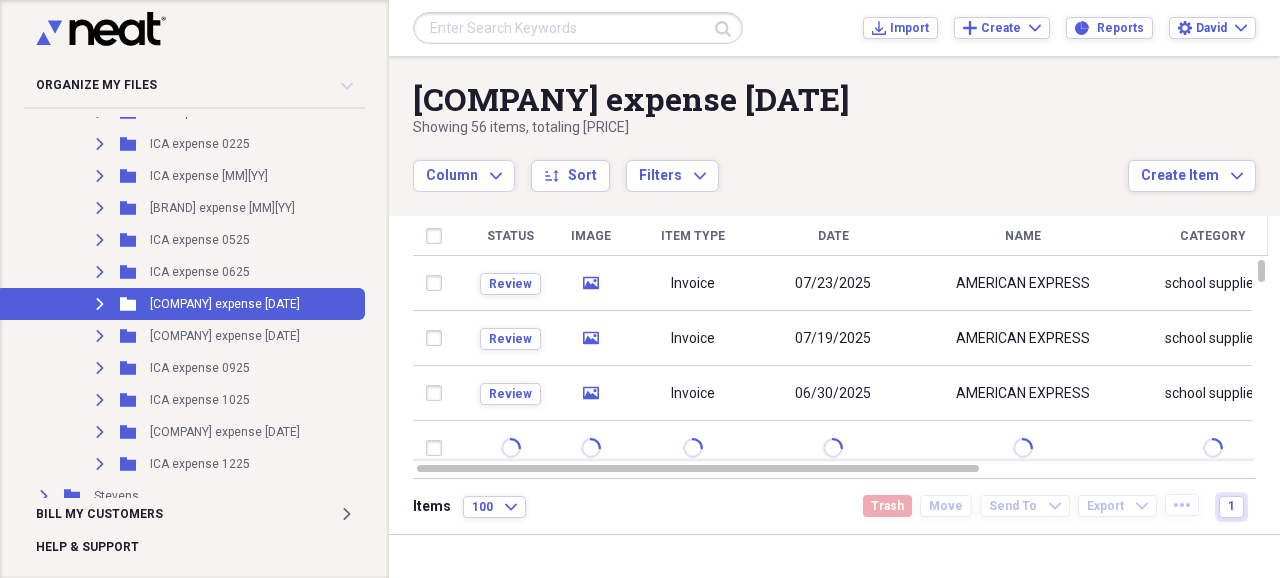 click on "Column Expand sort Sort Filters  Expand" at bounding box center [770, 165] 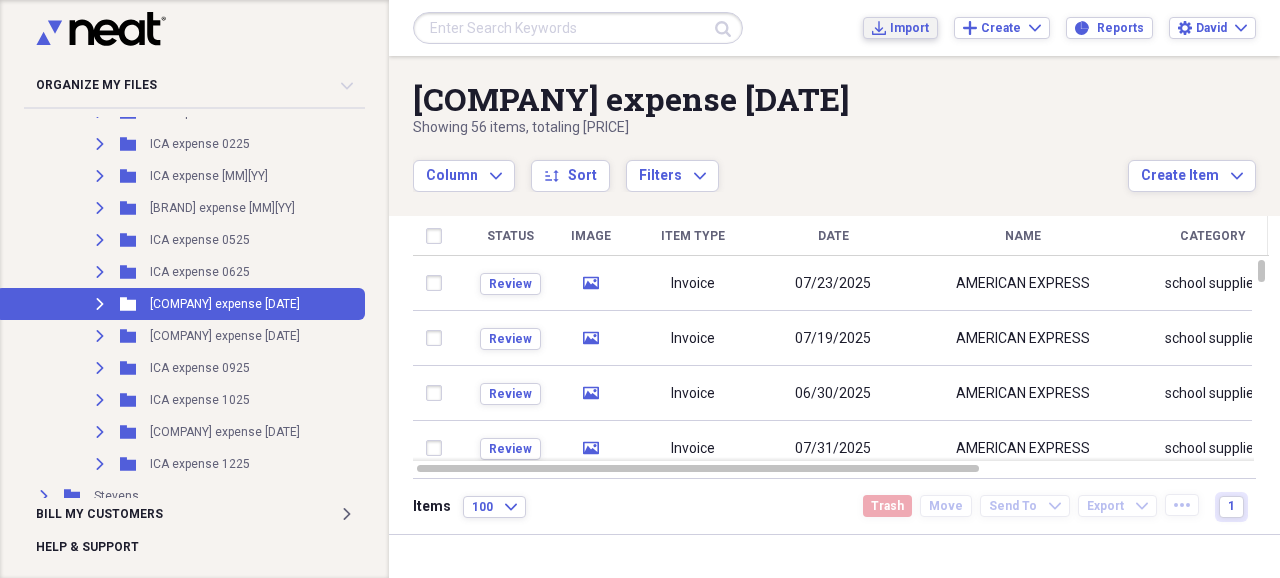 click on "Import" at bounding box center [909, 28] 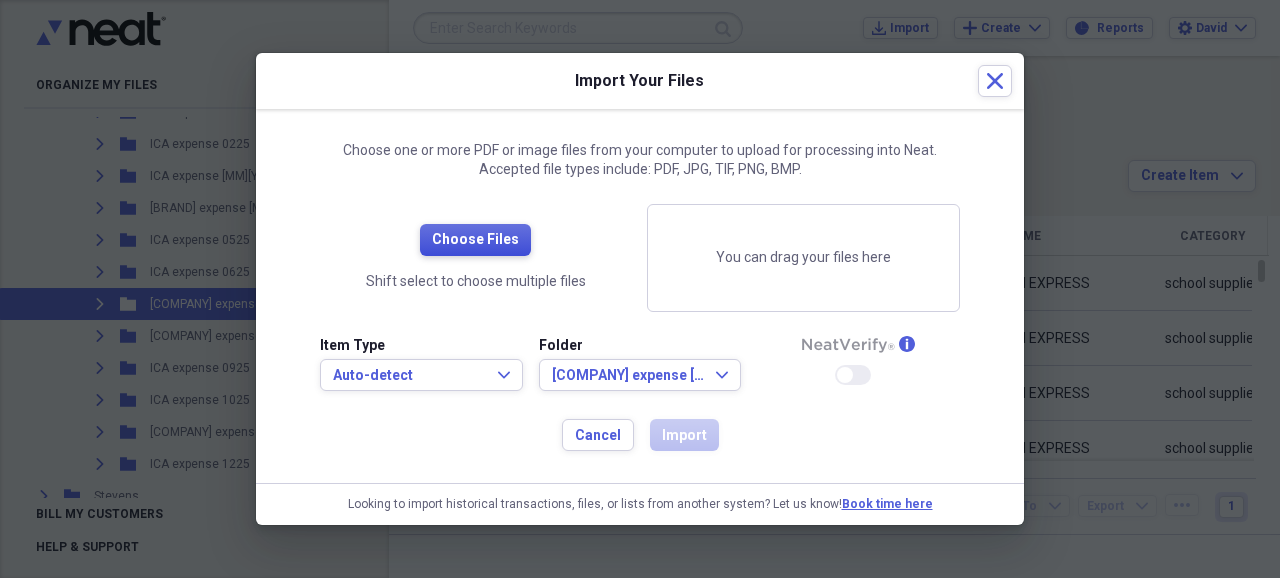 click on "Choose Files" at bounding box center [475, 240] 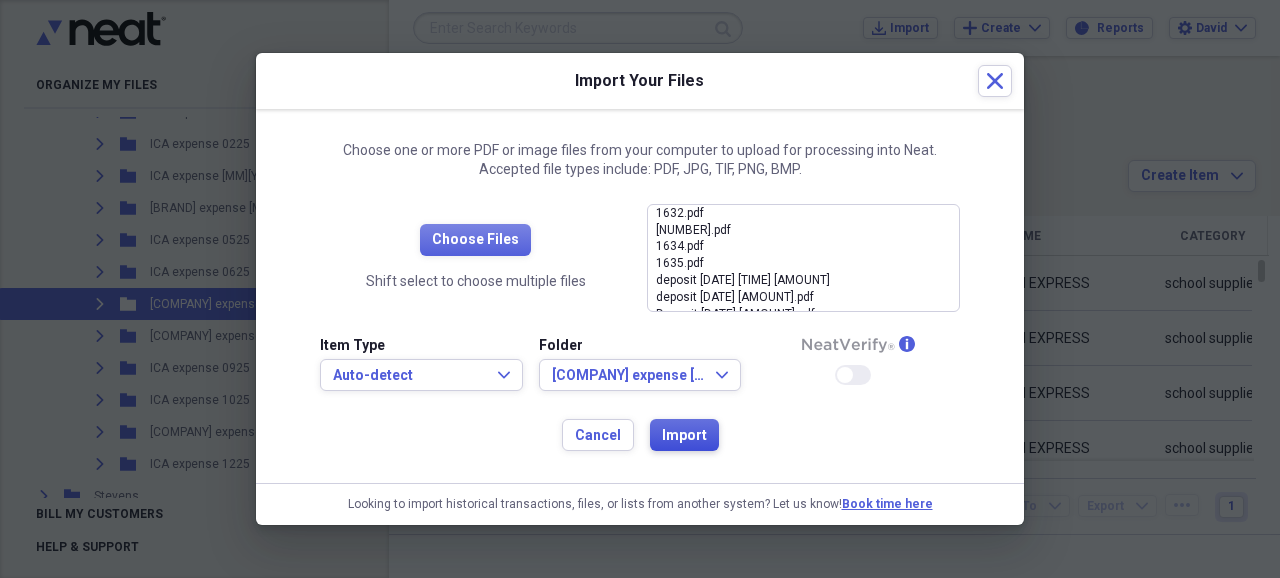 click on "Import" at bounding box center [684, 436] 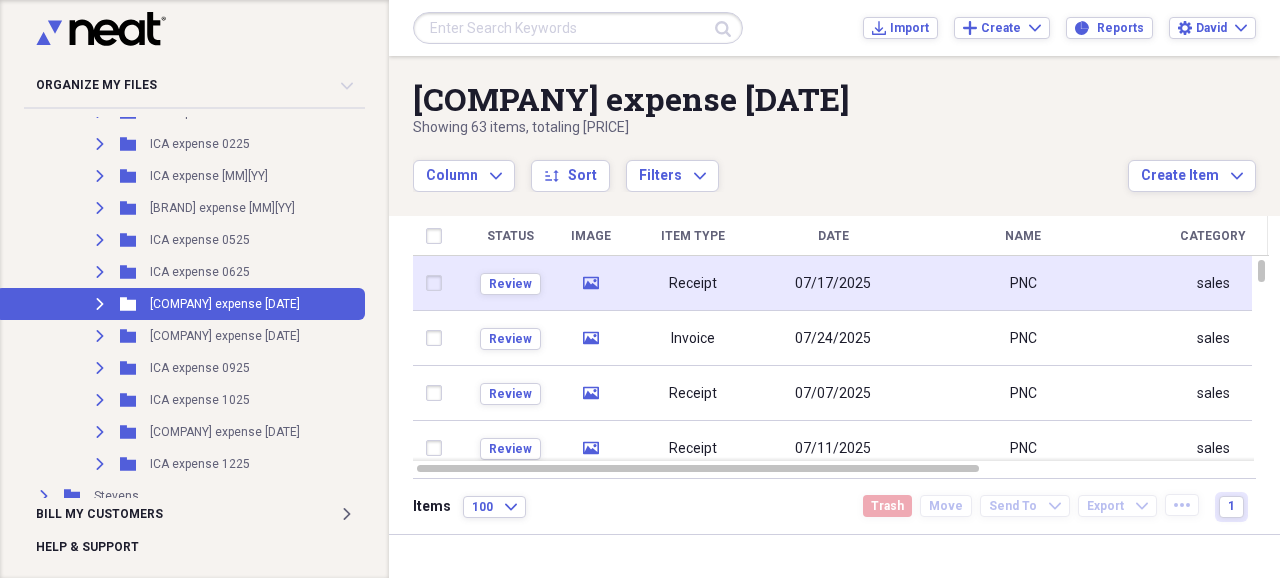 click on "Receipt" at bounding box center [693, 284] 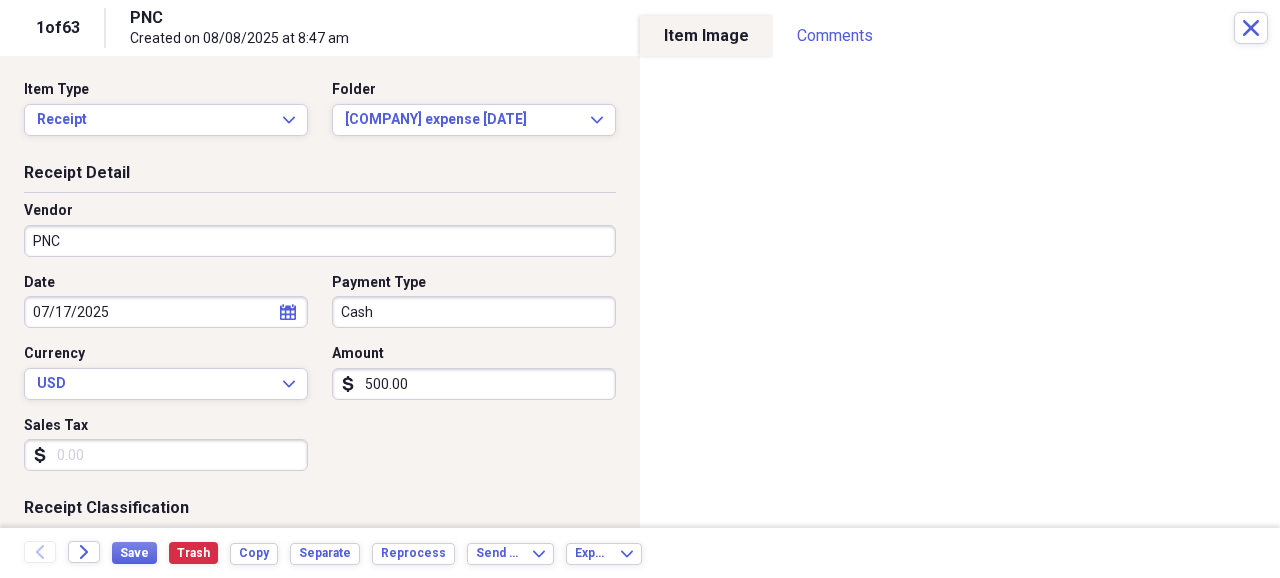 click on "PNC" at bounding box center (320, 241) 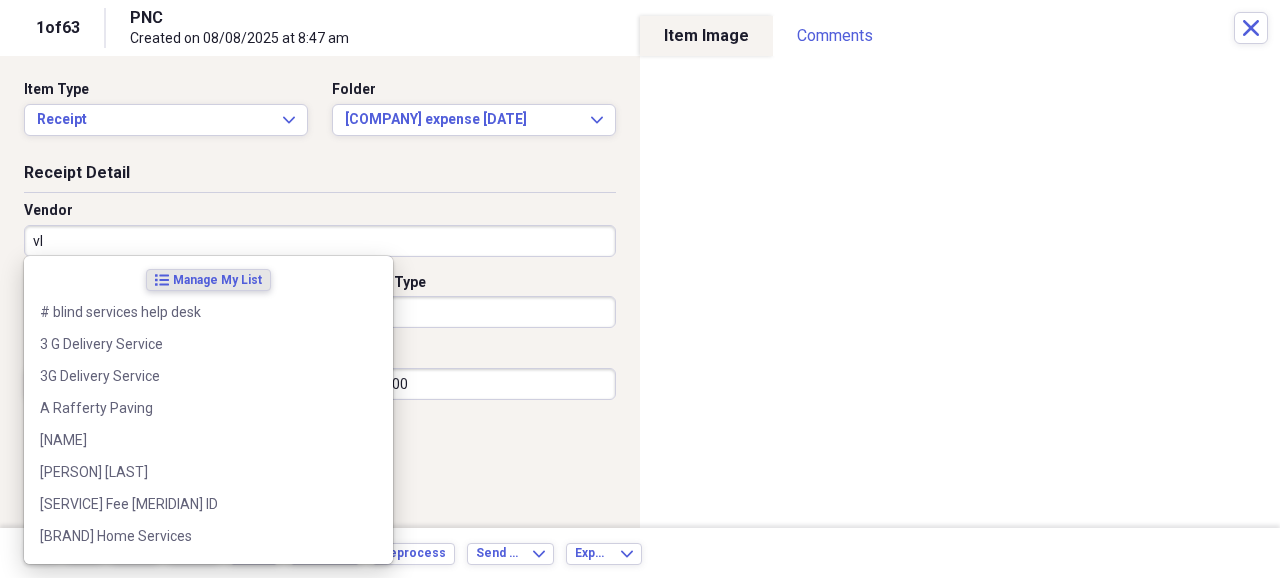 type on "v" 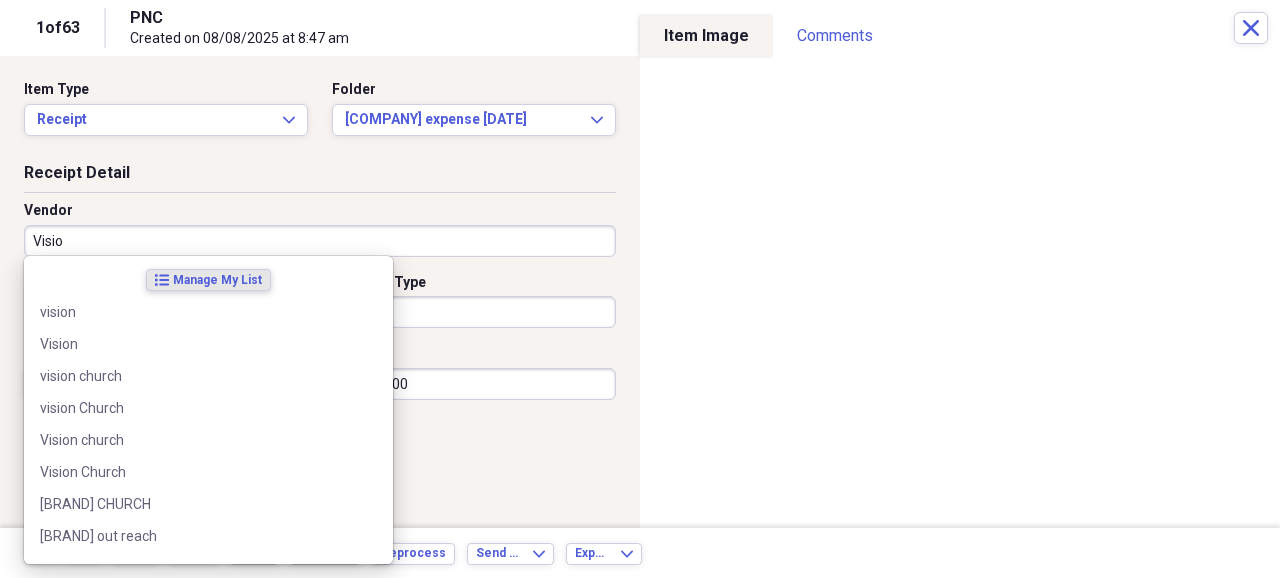 type on "Vision" 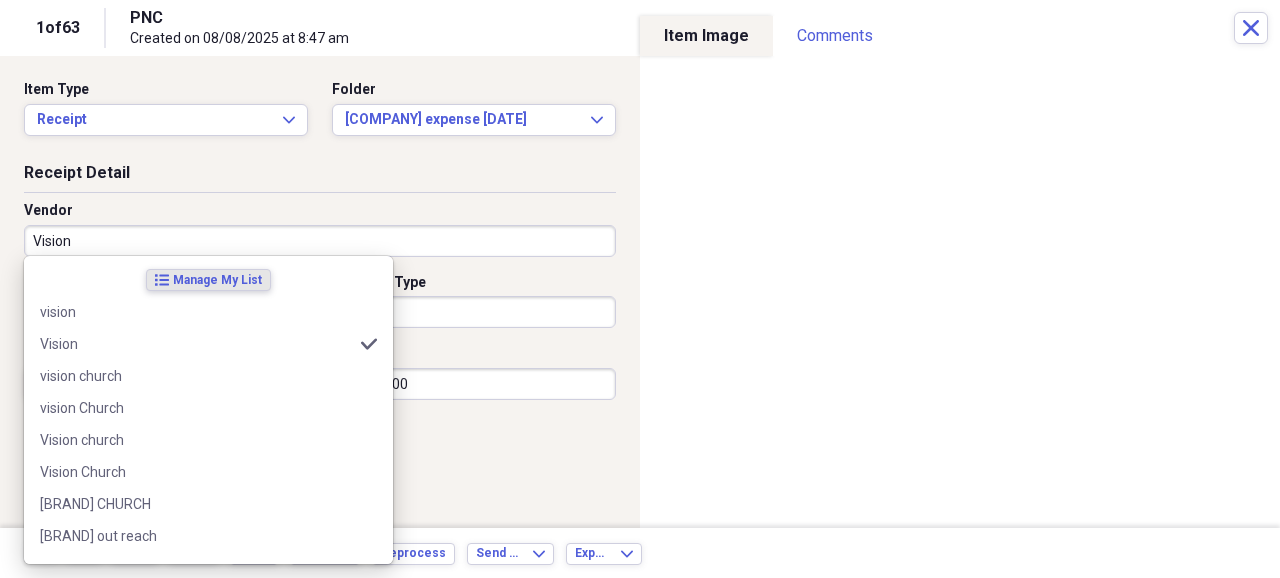 type on "Charitable Contributions" 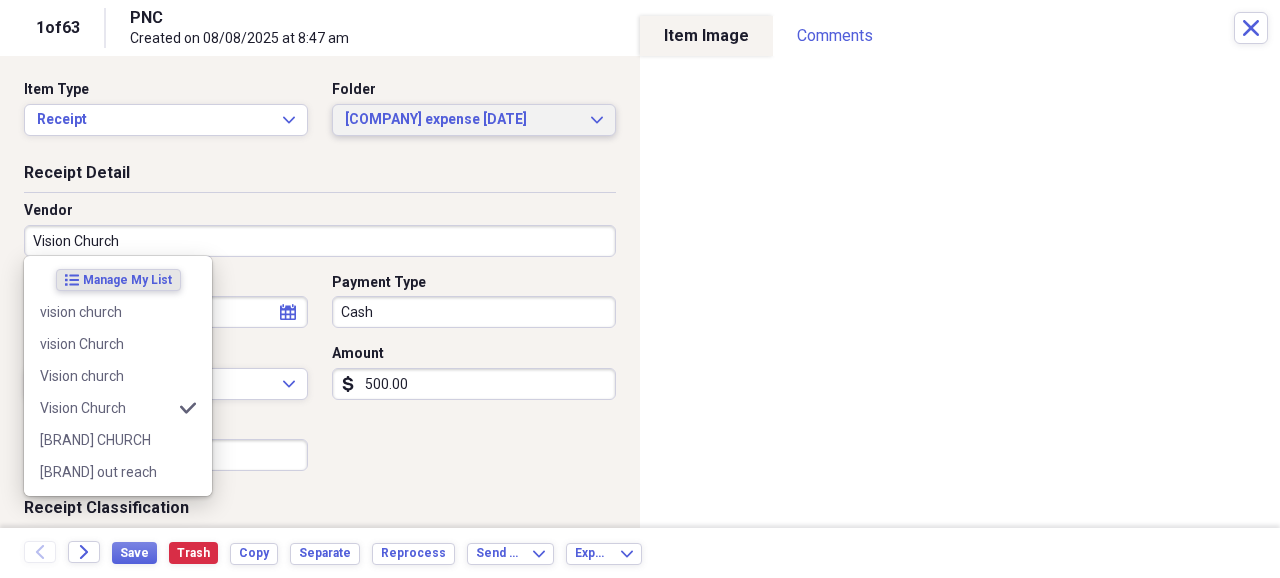 type on "Vision Church" 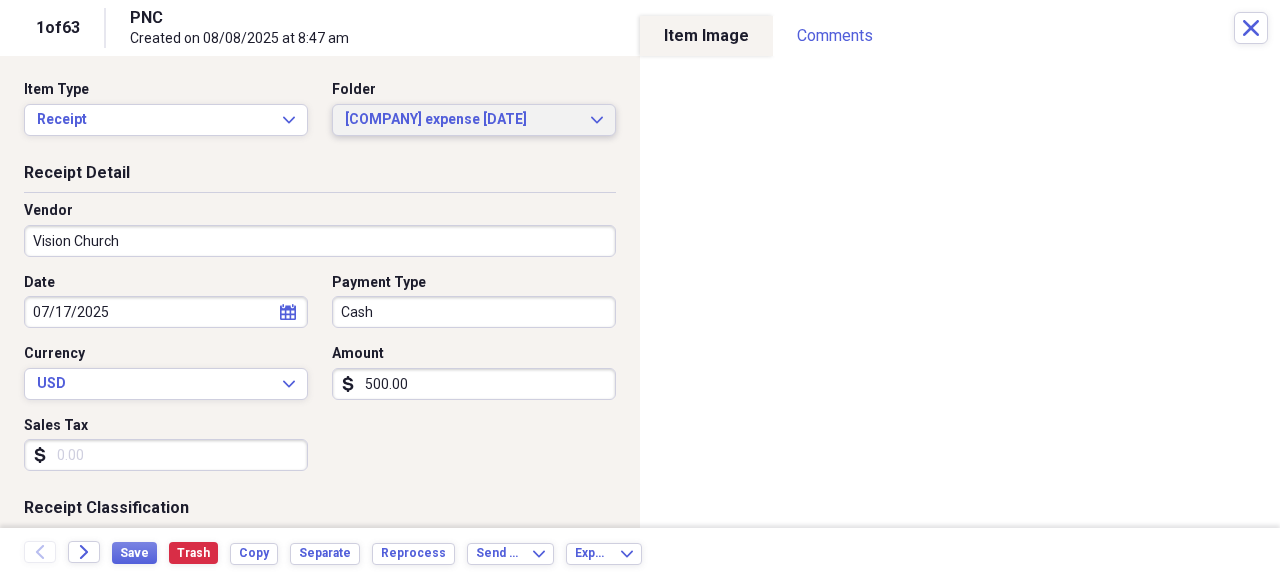 click on "[COMPANY] expense [DATE]" at bounding box center [462, 120] 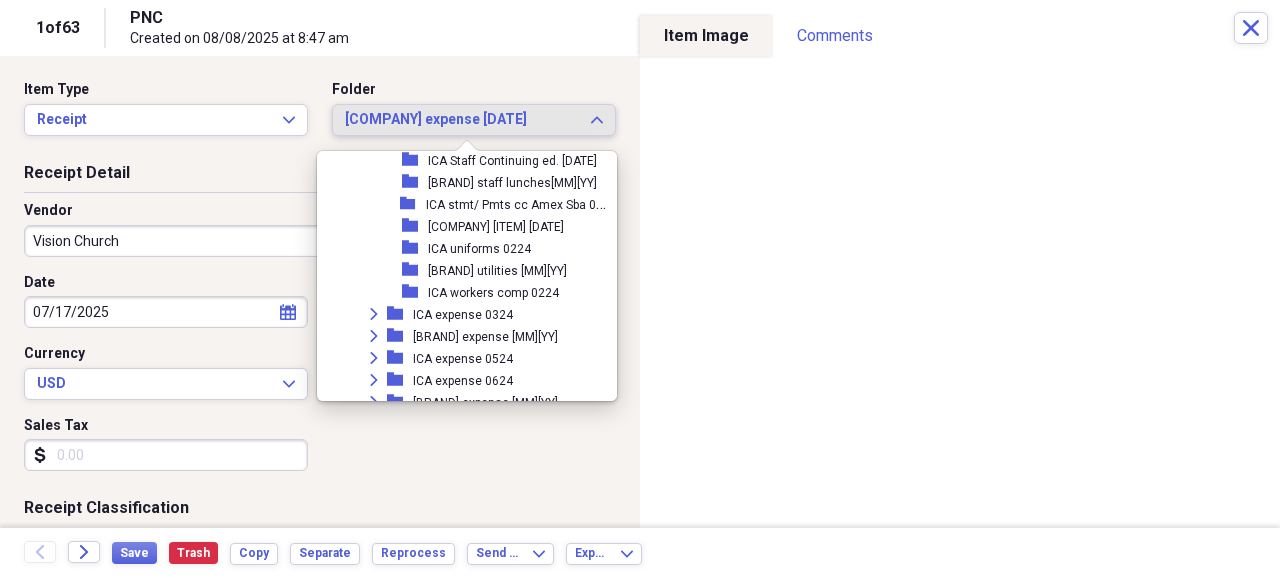 scroll, scrollTop: 3932, scrollLeft: 0, axis: vertical 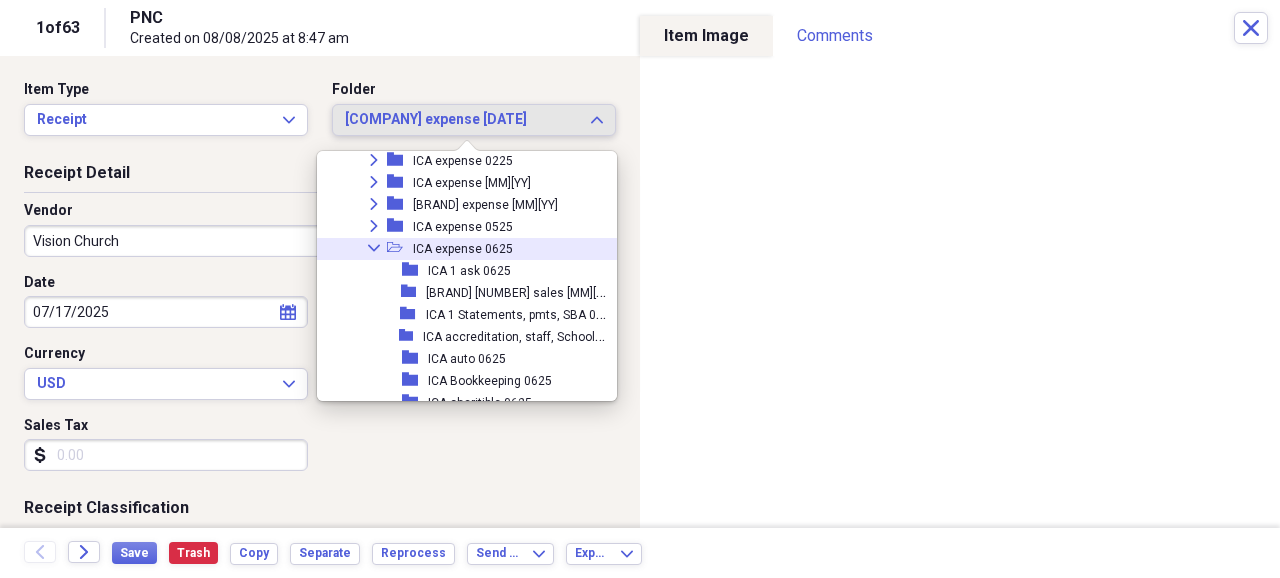 click 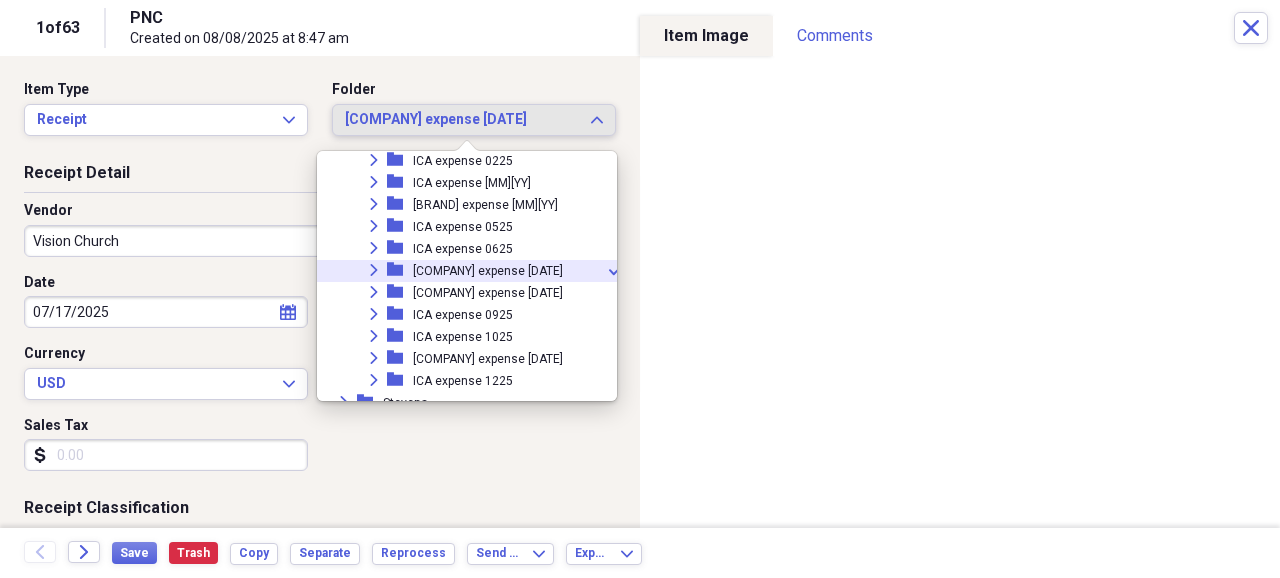 click 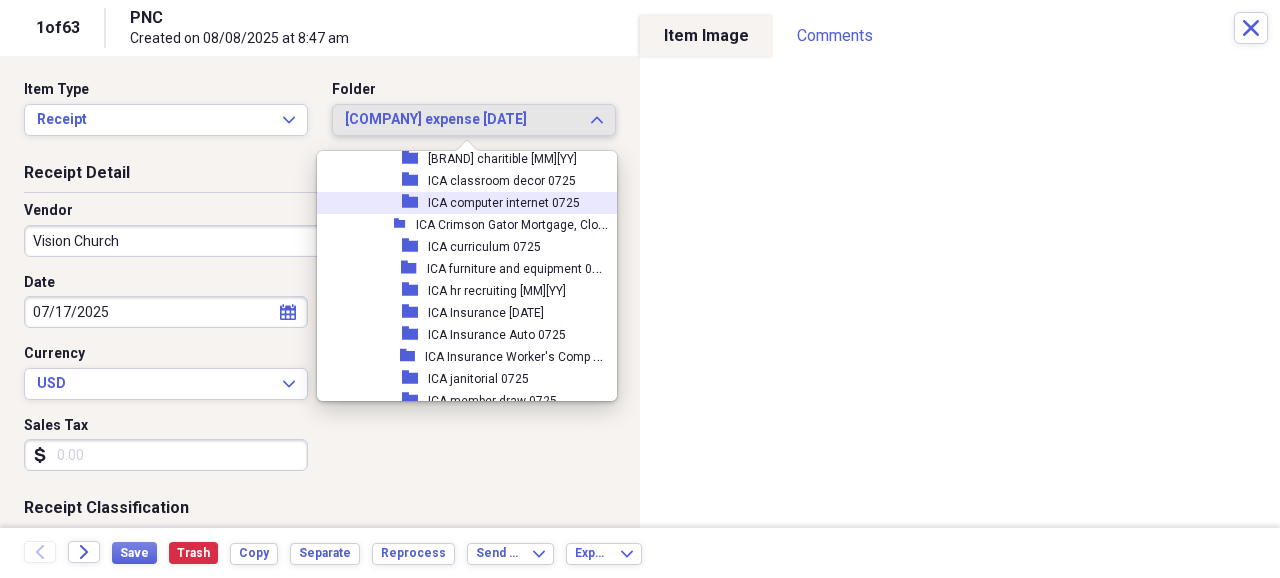 scroll, scrollTop: 4132, scrollLeft: 0, axis: vertical 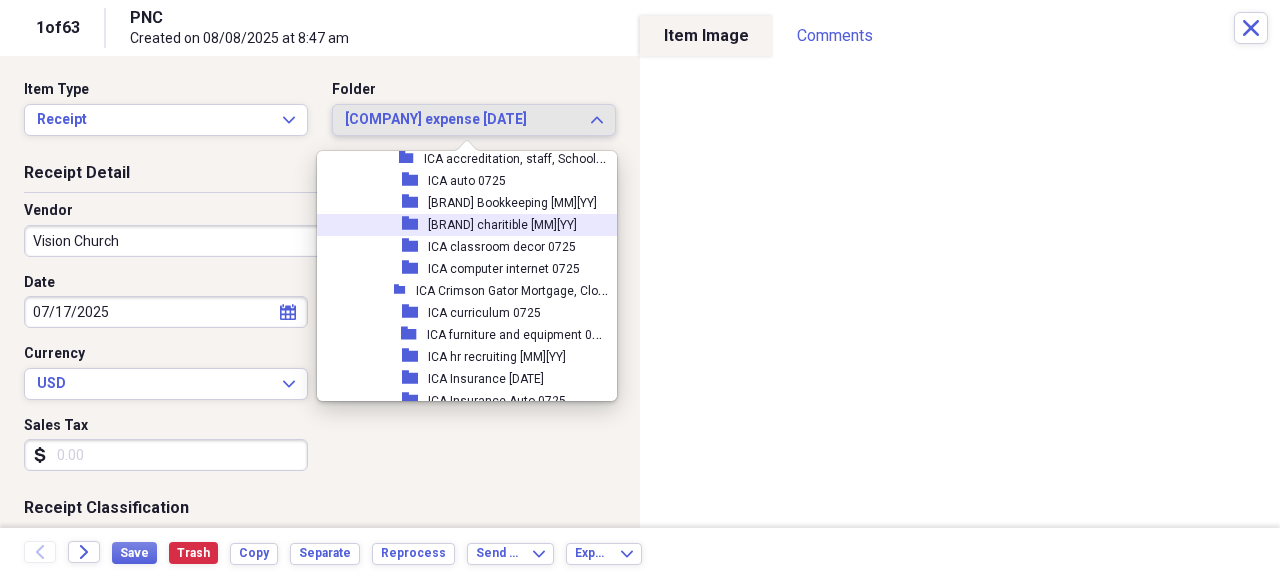 click on "[BRAND] charitible [MM][YY]" at bounding box center [502, 225] 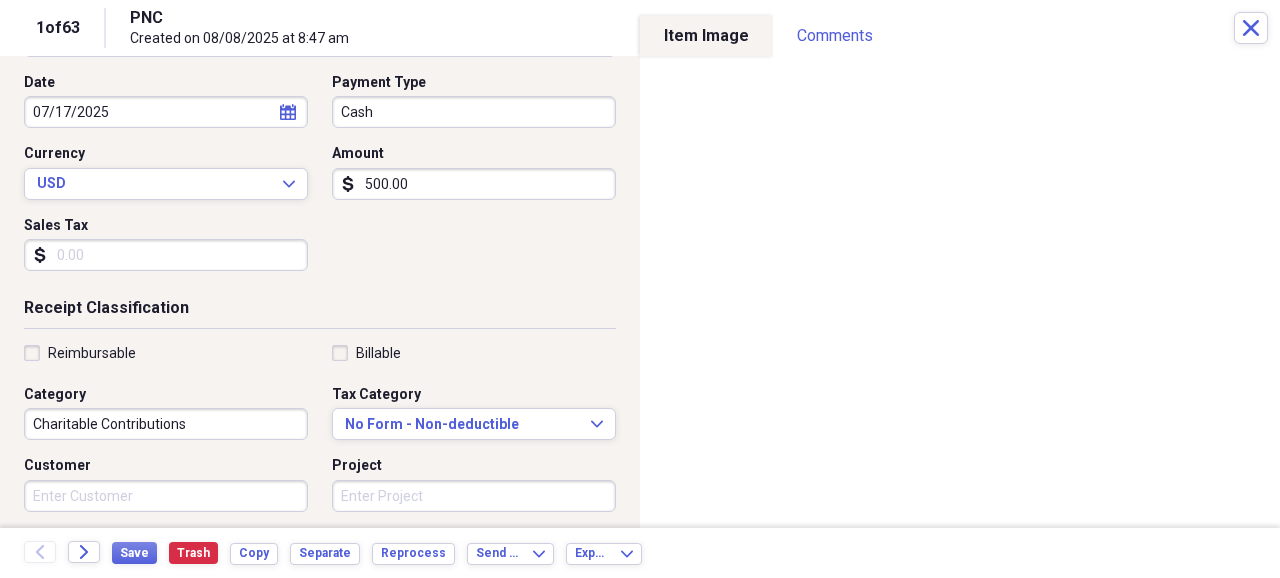scroll, scrollTop: 0, scrollLeft: 0, axis: both 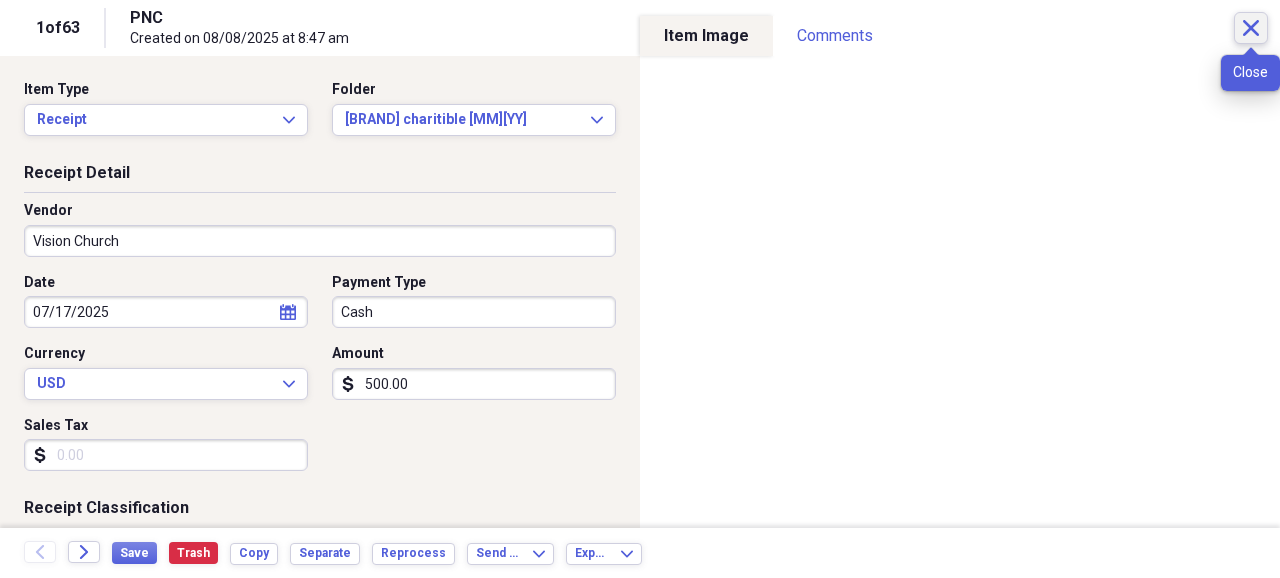 click on "Close" 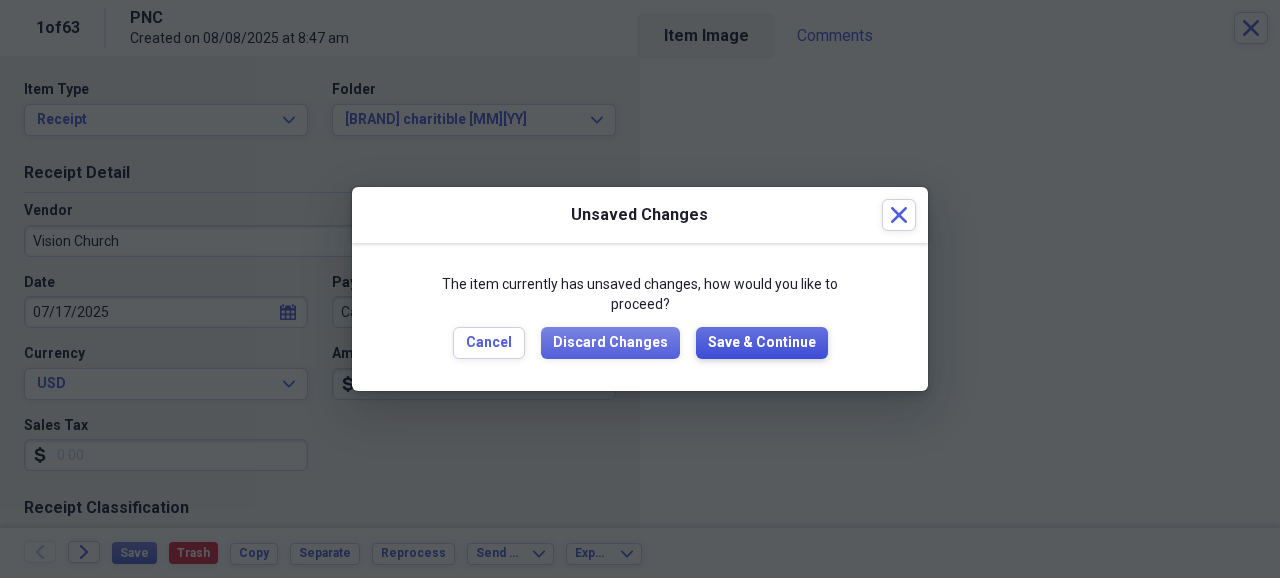 click on "Save & Continue" at bounding box center [762, 343] 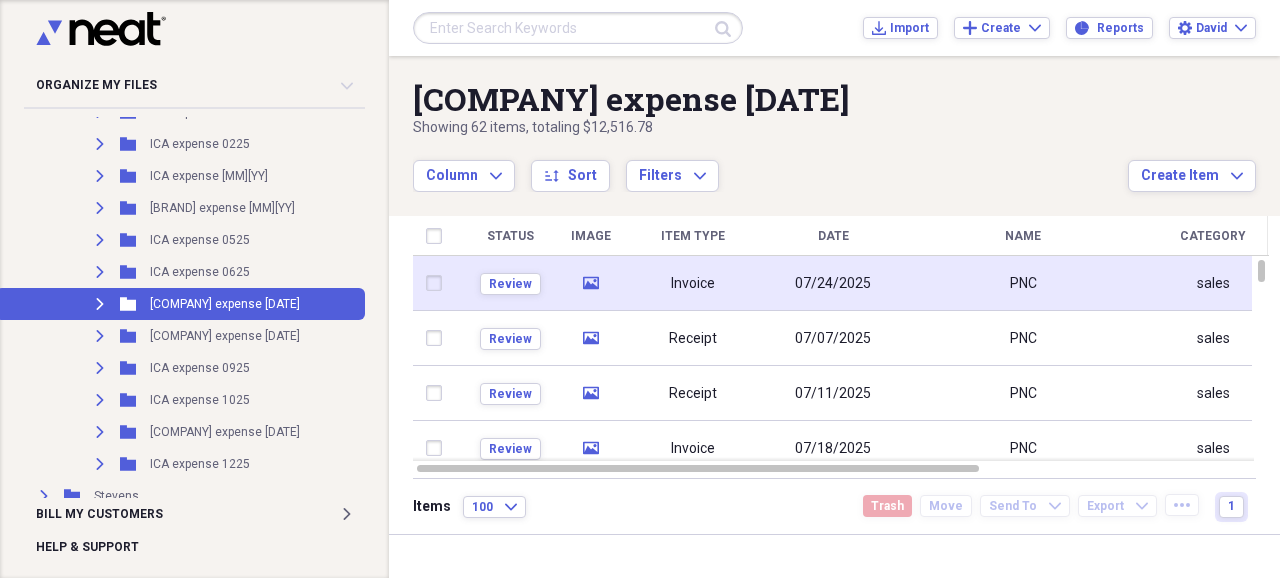 click on "07/24/2025" at bounding box center (833, 284) 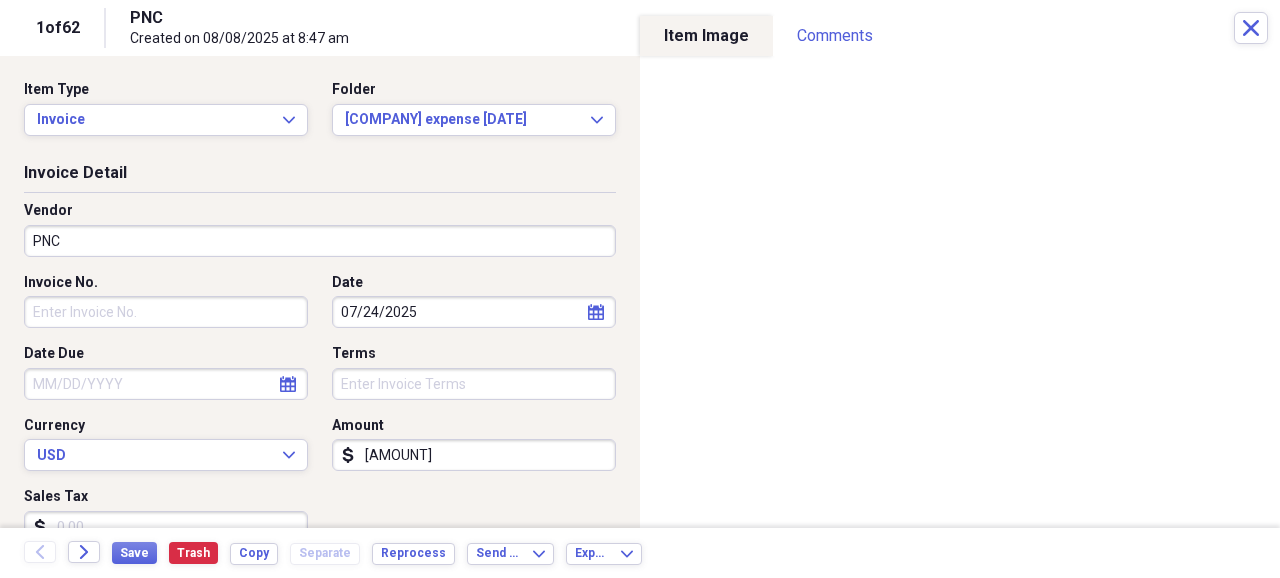 click on "PNC" at bounding box center (320, 241) 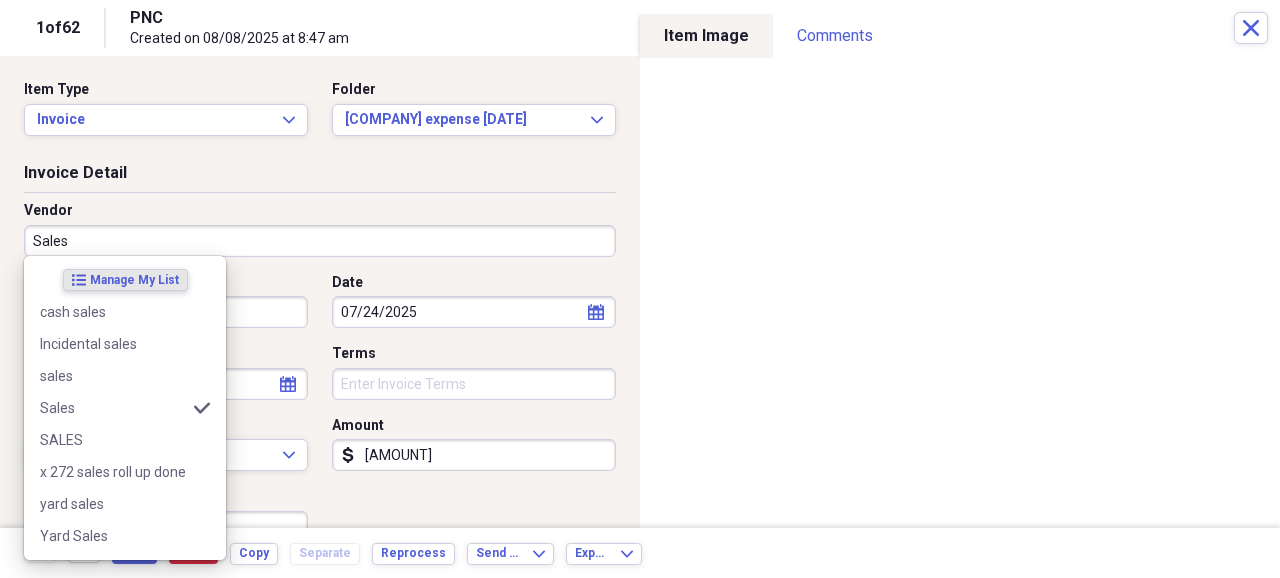 type on "Sales" 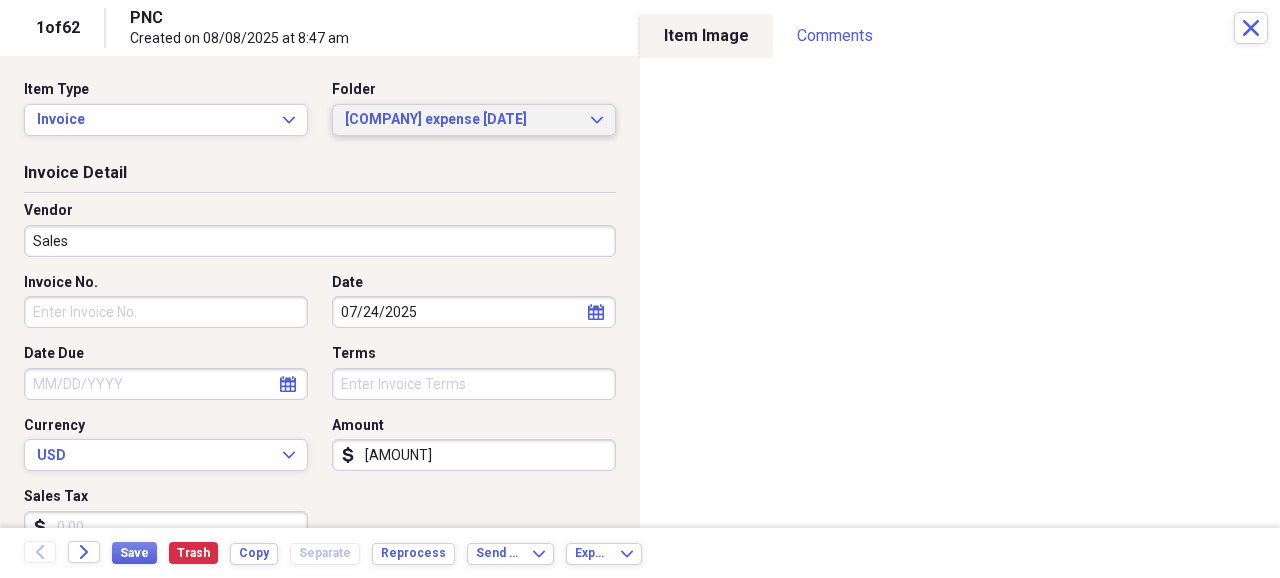 click on "[COMPANY] expense [DATE]" at bounding box center [462, 120] 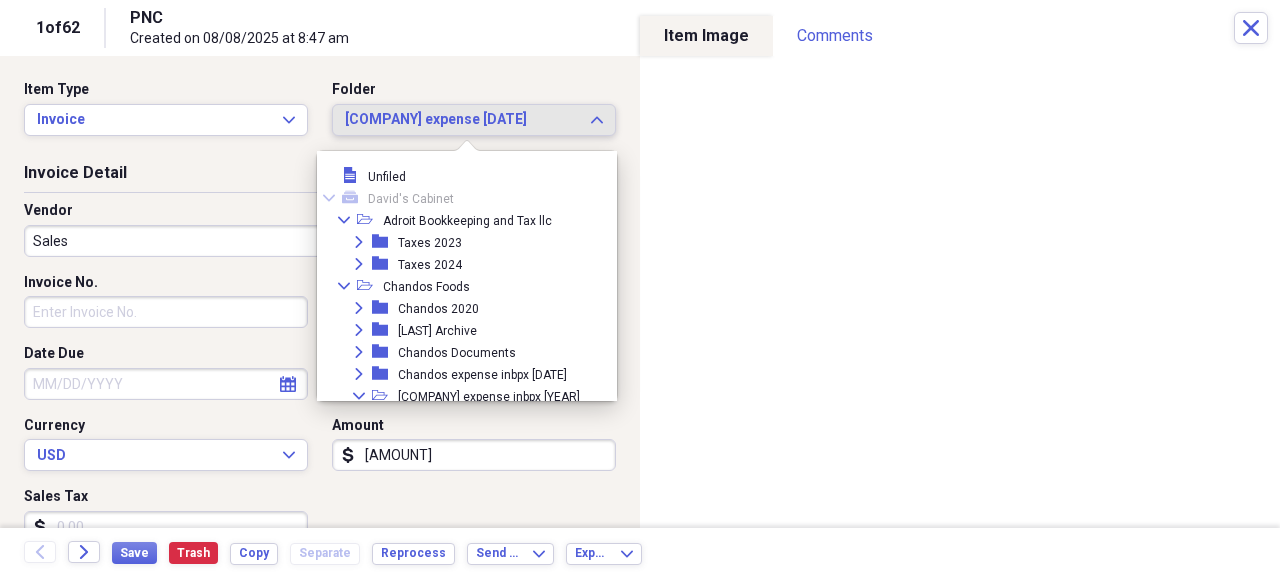 scroll, scrollTop: 3932, scrollLeft: 0, axis: vertical 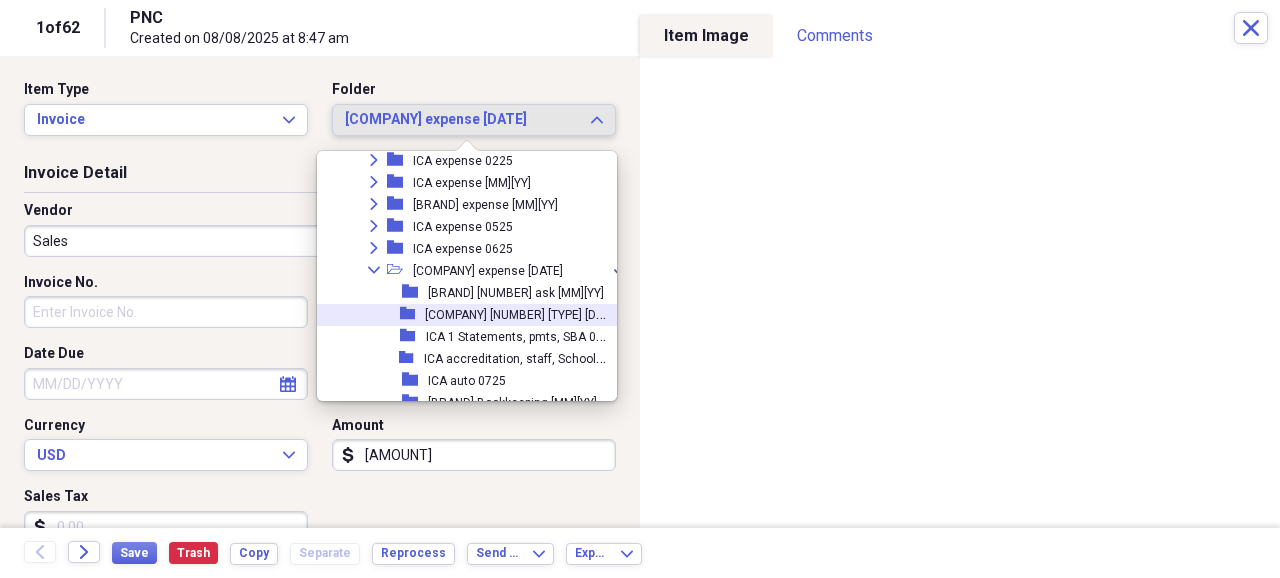 click on "[COMPANY] [NUMBER] [TYPE] [DATE]" at bounding box center (522, 313) 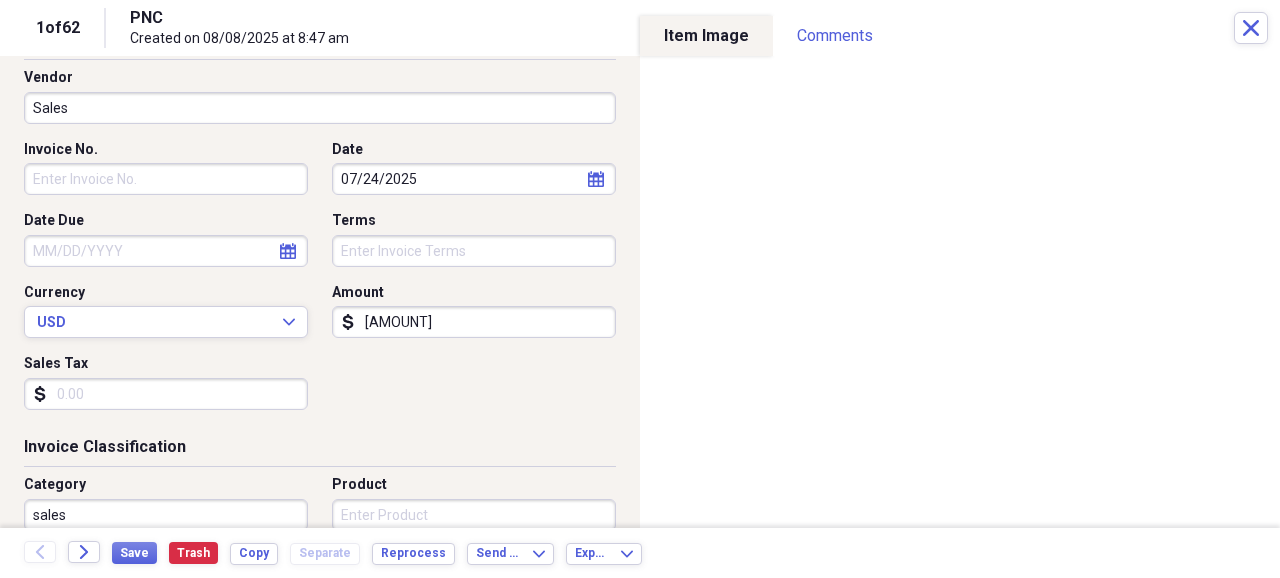 scroll, scrollTop: 66, scrollLeft: 0, axis: vertical 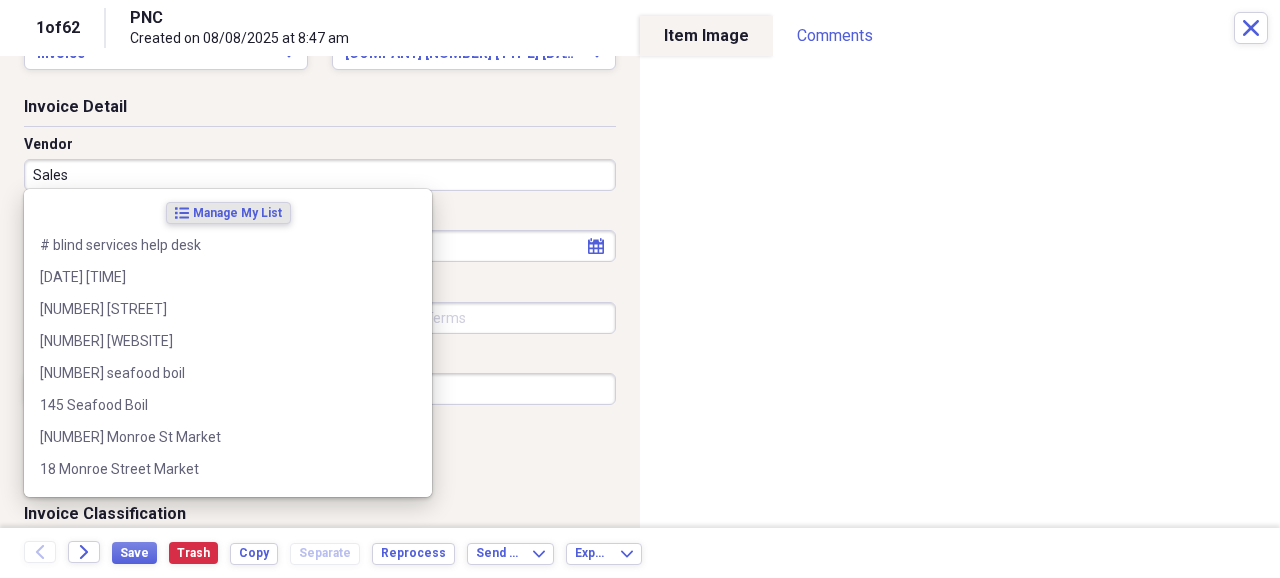 click on "Sales" at bounding box center [320, 175] 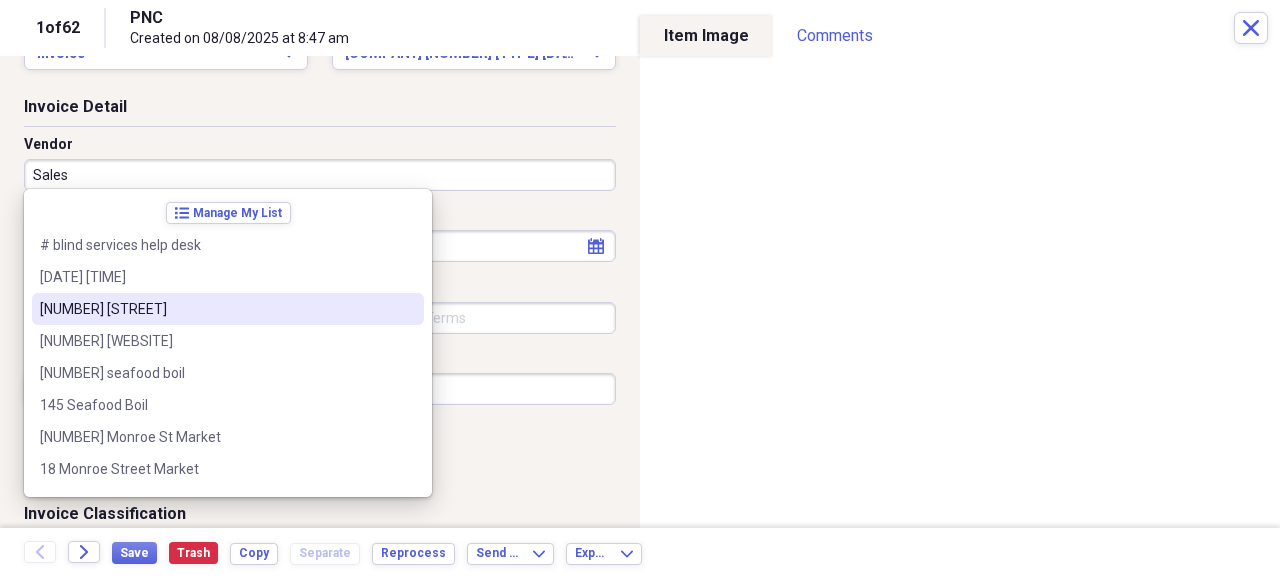 scroll, scrollTop: 66, scrollLeft: 0, axis: vertical 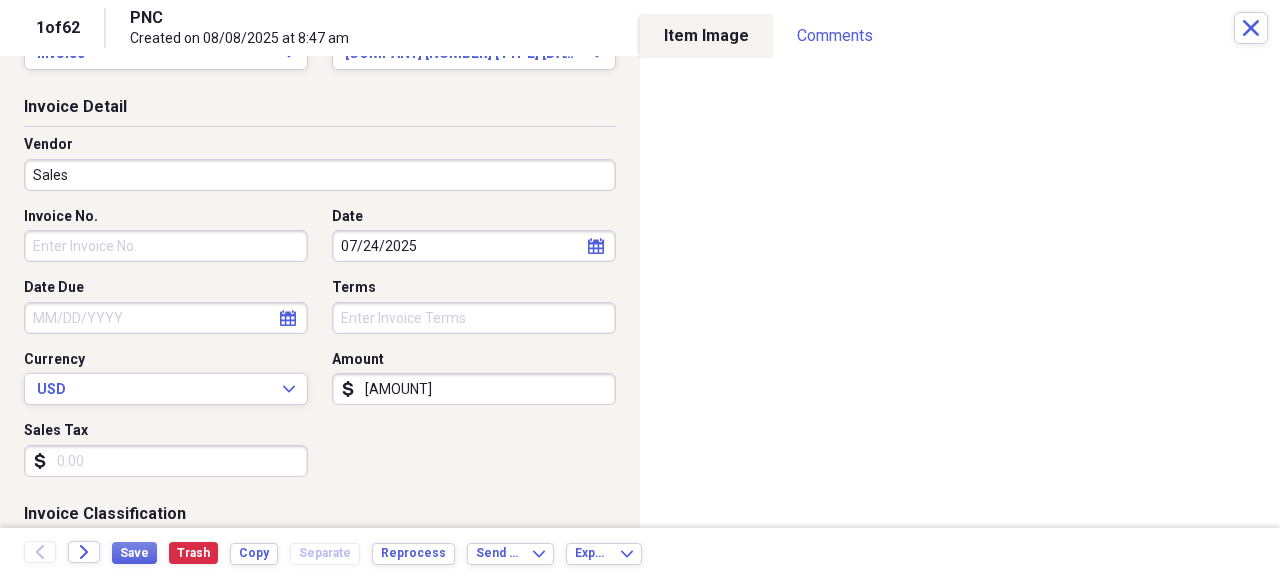 click on "Amount" at bounding box center [474, 360] 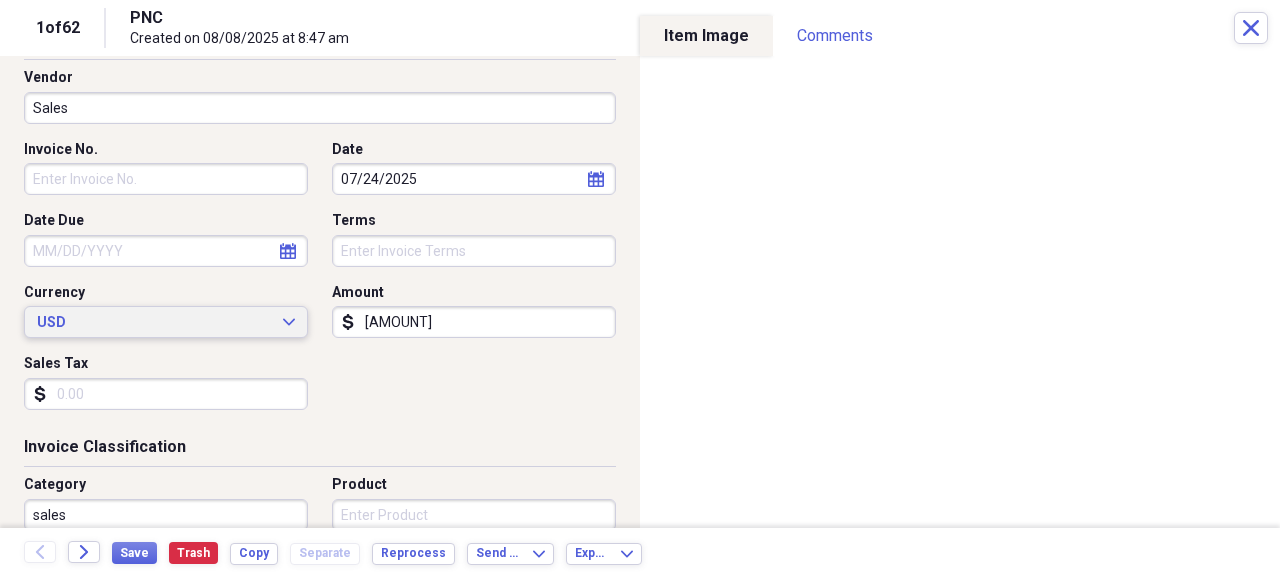 scroll, scrollTop: 200, scrollLeft: 0, axis: vertical 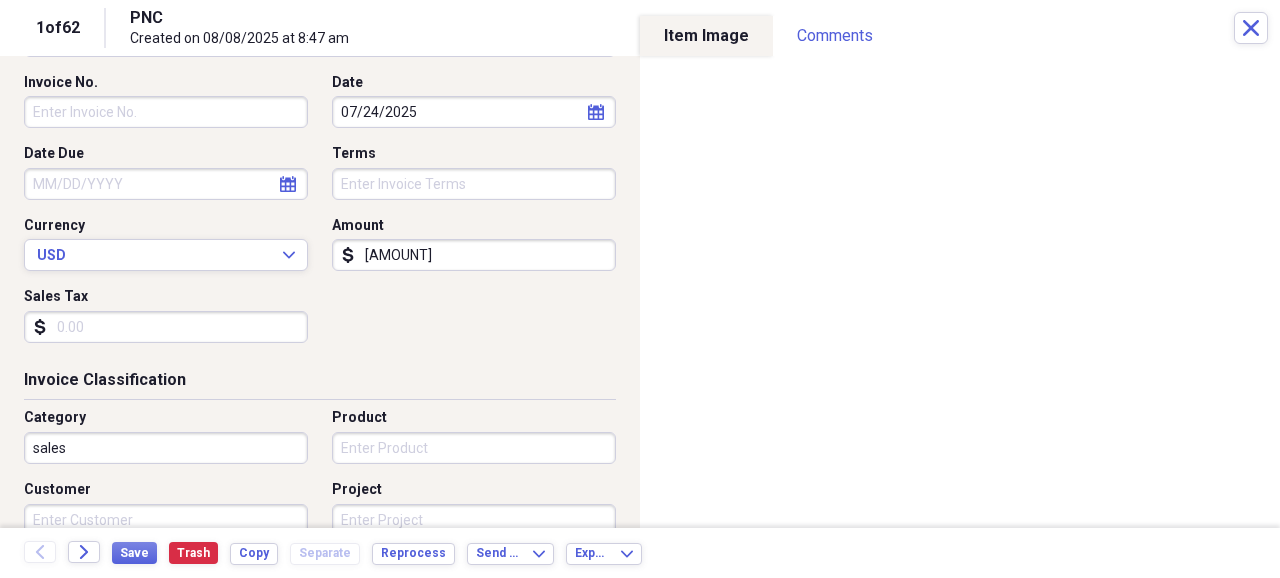 click on "sales" at bounding box center (166, 448) 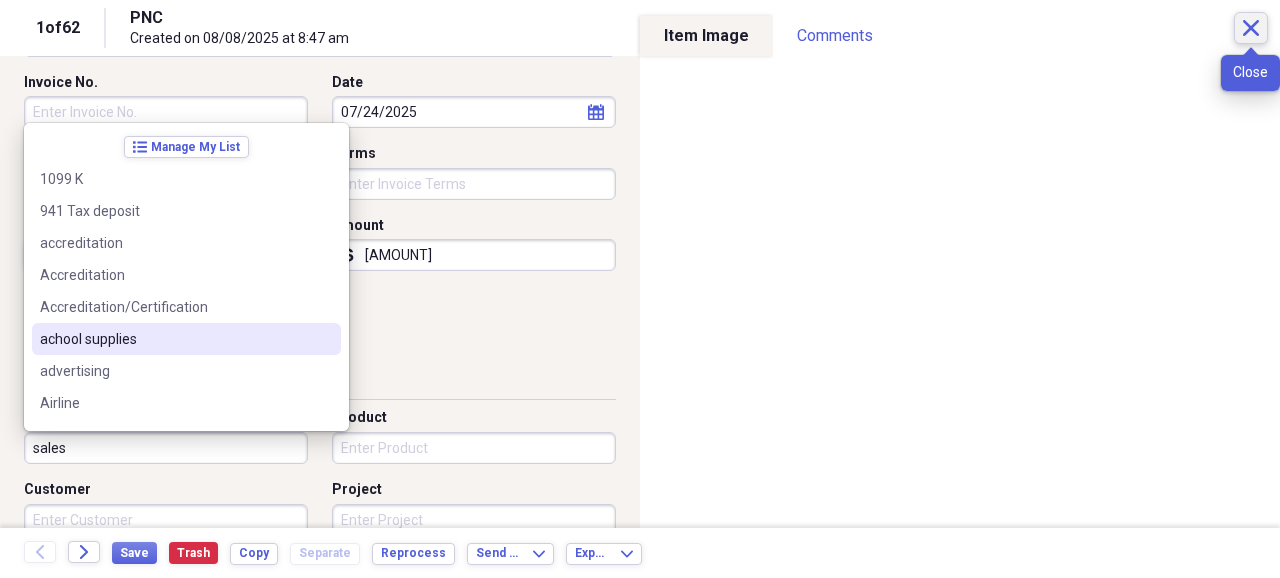 click on "Close" 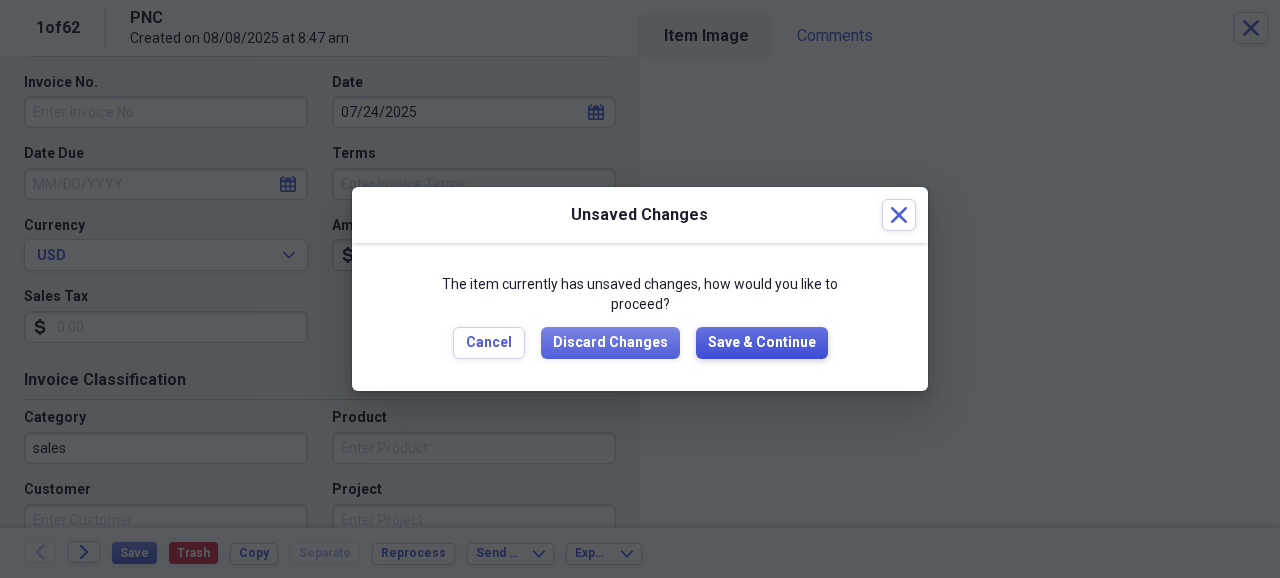 click on "Save & Continue" at bounding box center (762, 343) 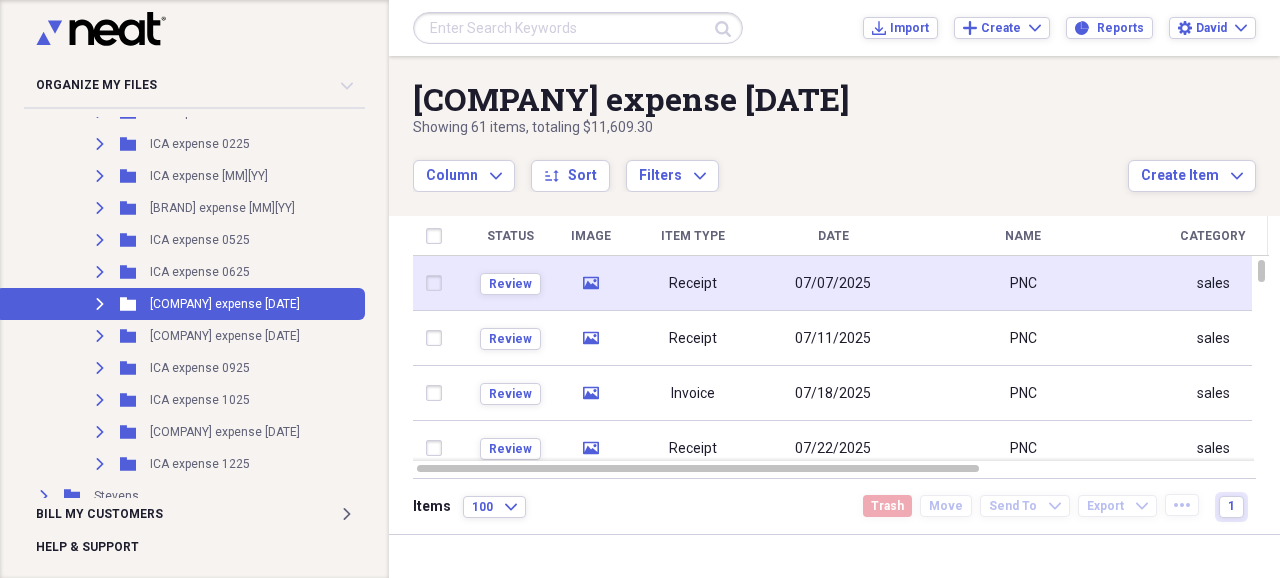 click on "07/07/2025" at bounding box center [833, 284] 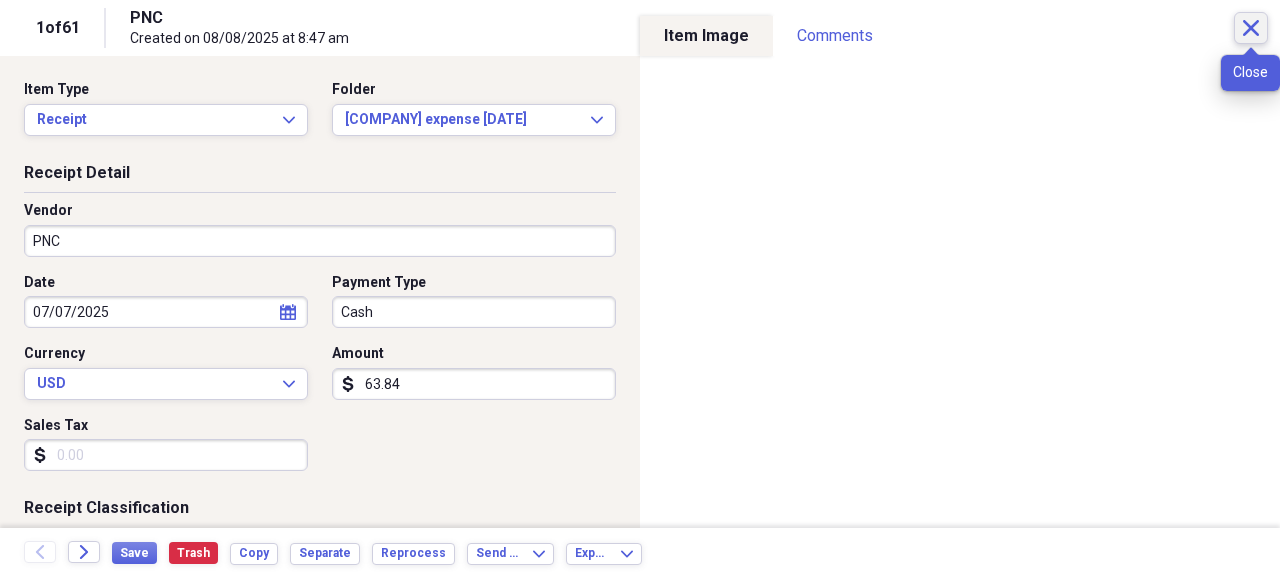 click on "Close" 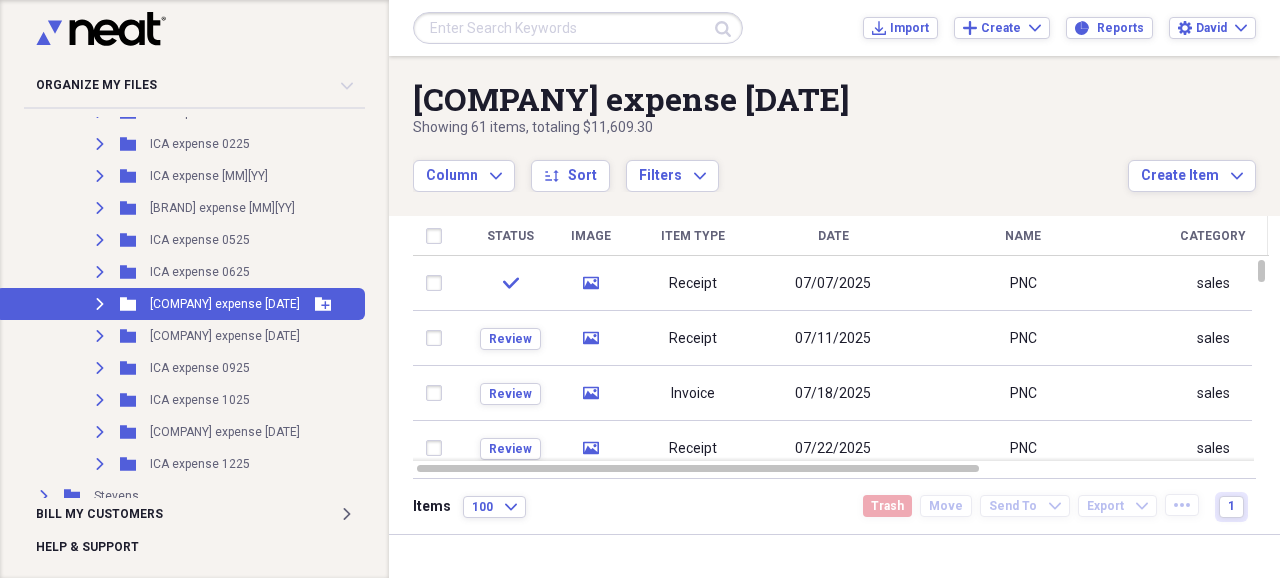click on "Expand" 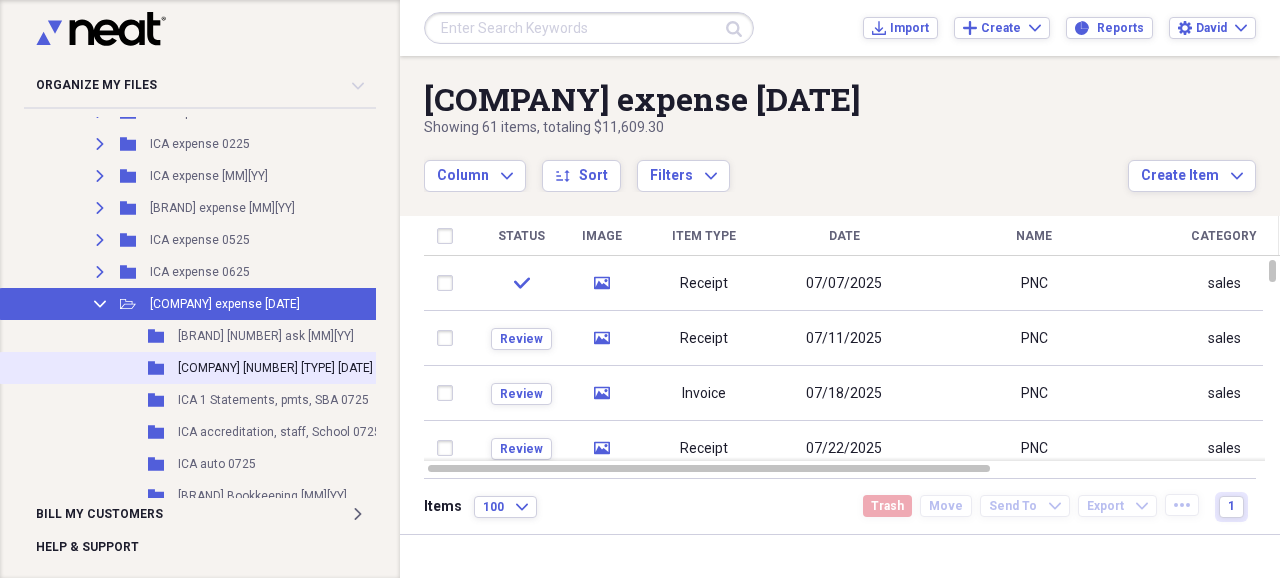 click on "[COMPANY] [NUMBER] [TYPE] [DATE]" at bounding box center (275, 368) 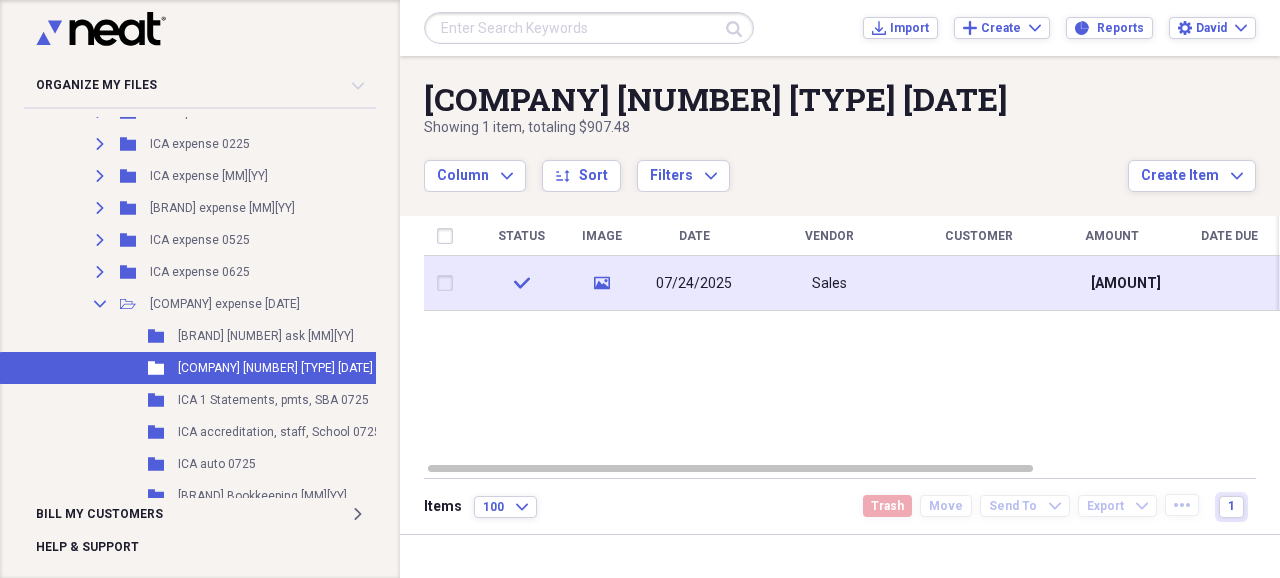 click on "[AMOUNT]" at bounding box center [1126, 284] 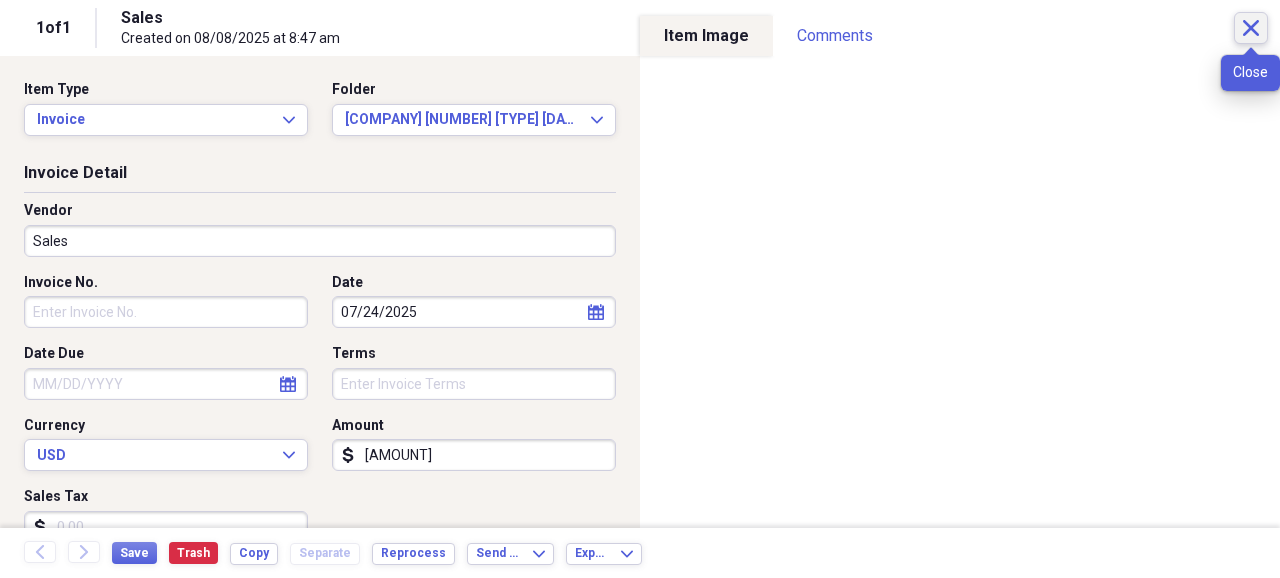 click 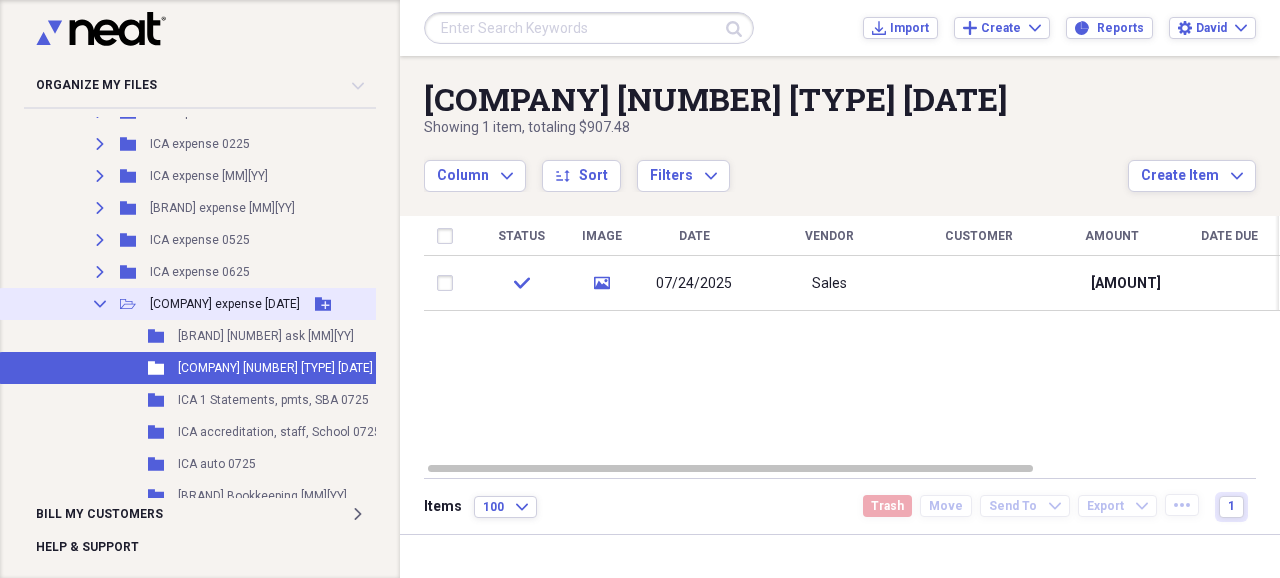 click on "[COMPANY] expense [DATE]" at bounding box center (225, 304) 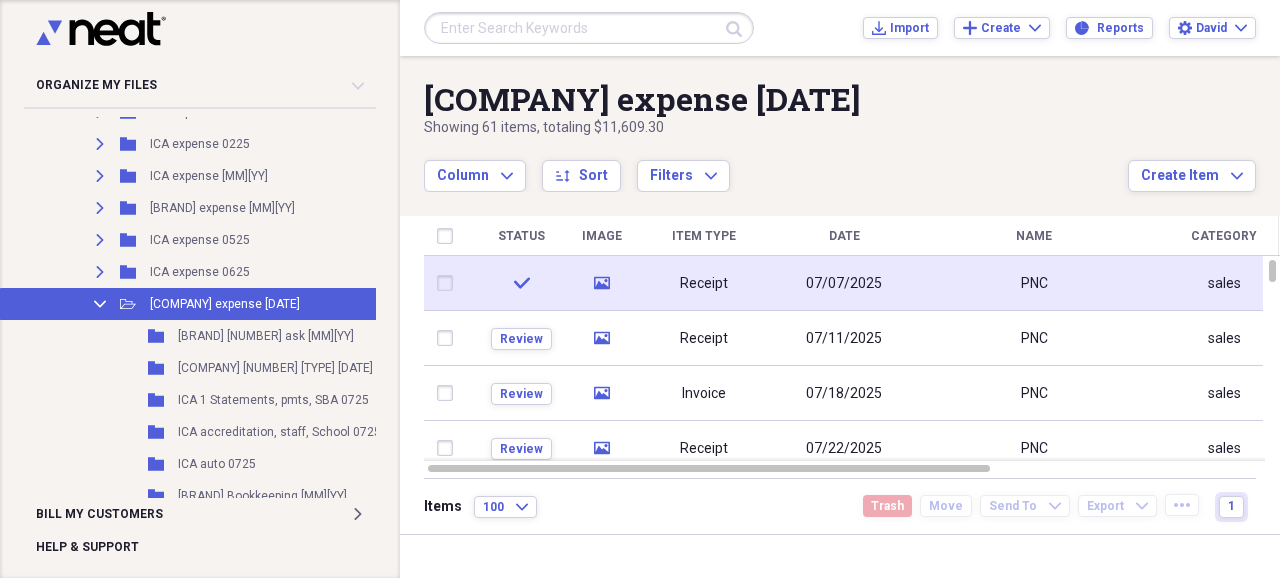 click on "07/07/2025" at bounding box center [844, 284] 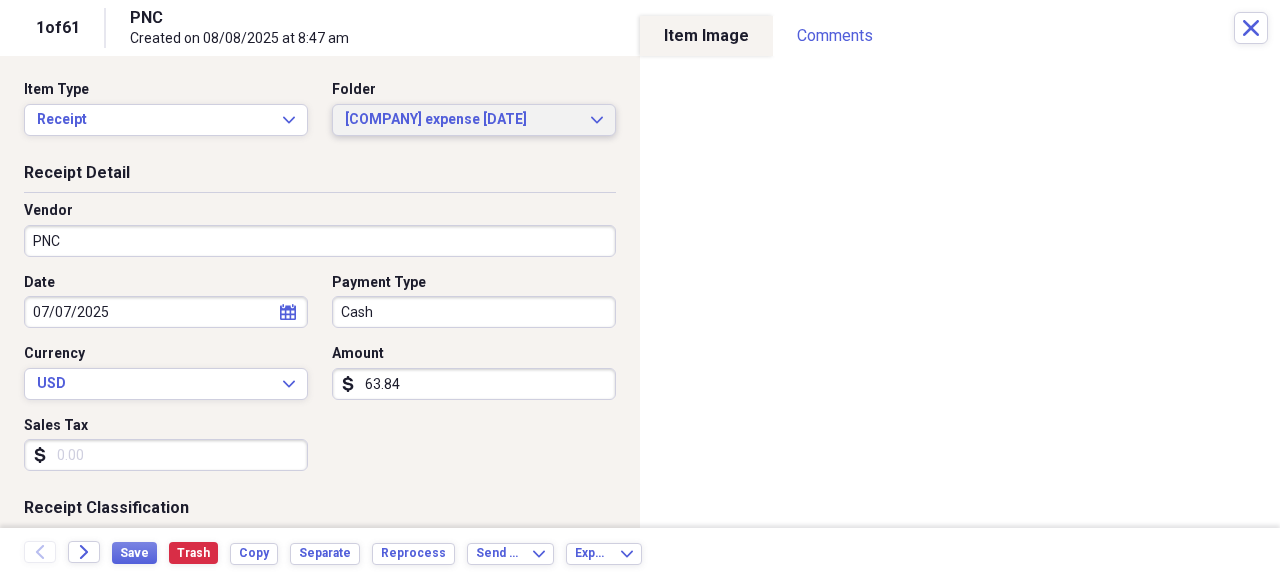 click on "[COMPANY] expense [DATE]" at bounding box center [462, 120] 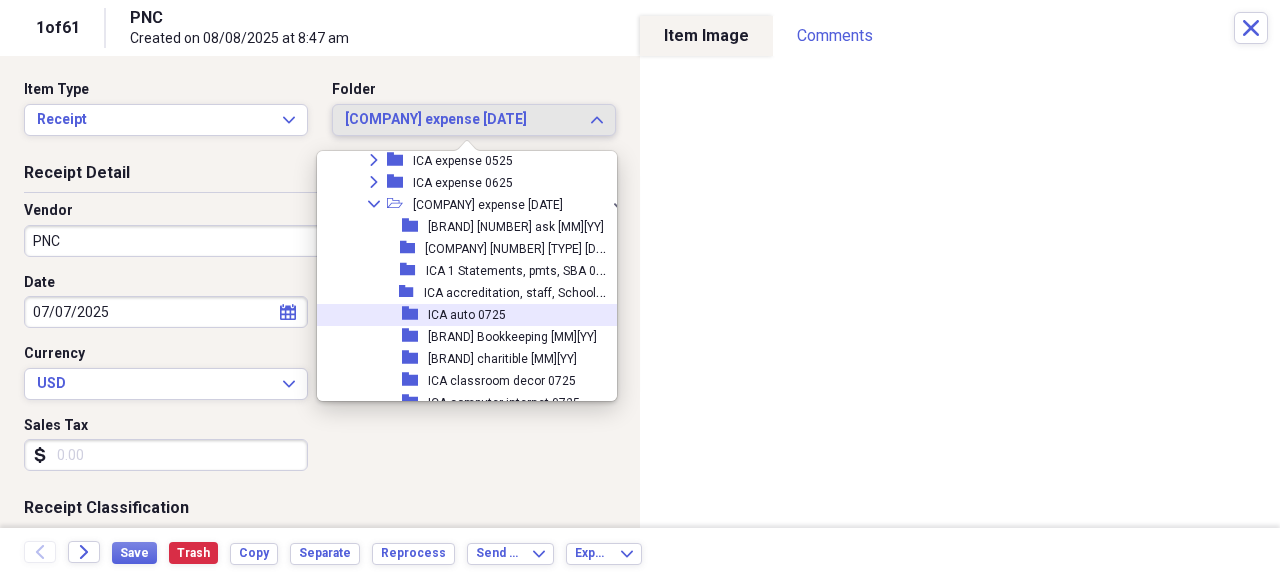 scroll, scrollTop: 4065, scrollLeft: 0, axis: vertical 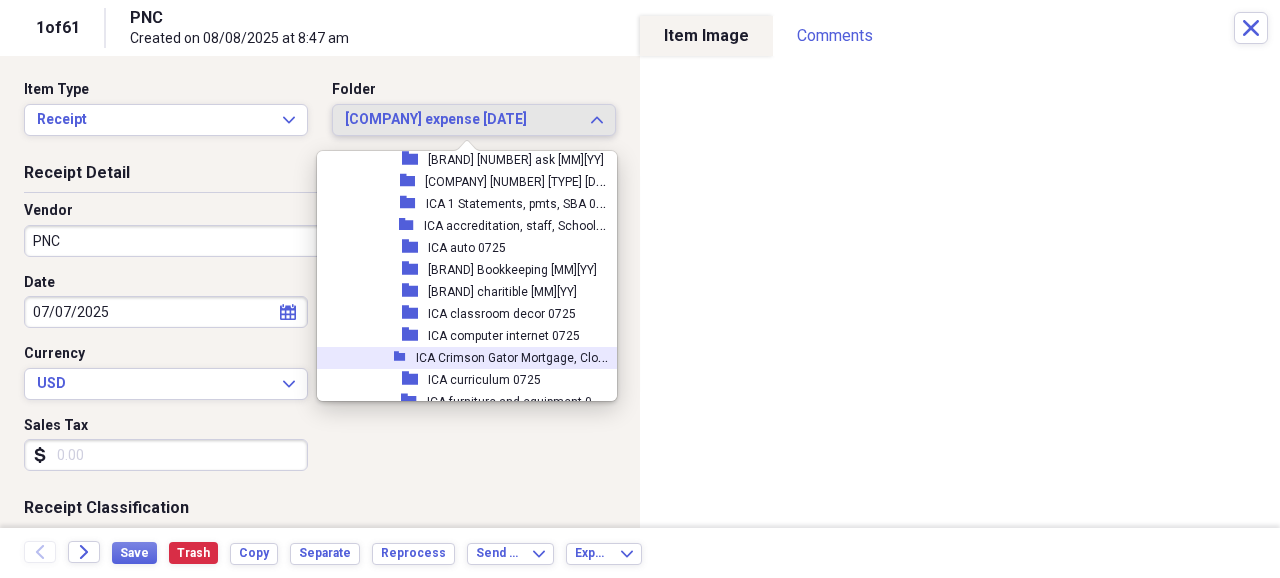 click on "ICA Crimson Gator Mortgage, Closing cost [DATE]" at bounding box center (552, 356) 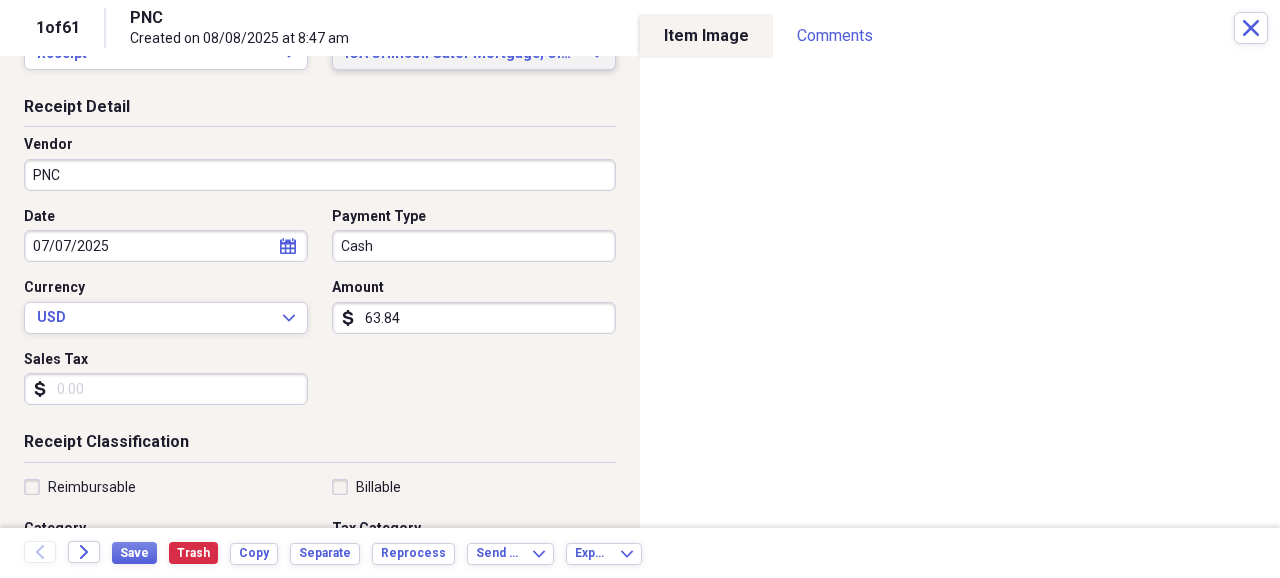 scroll, scrollTop: 133, scrollLeft: 0, axis: vertical 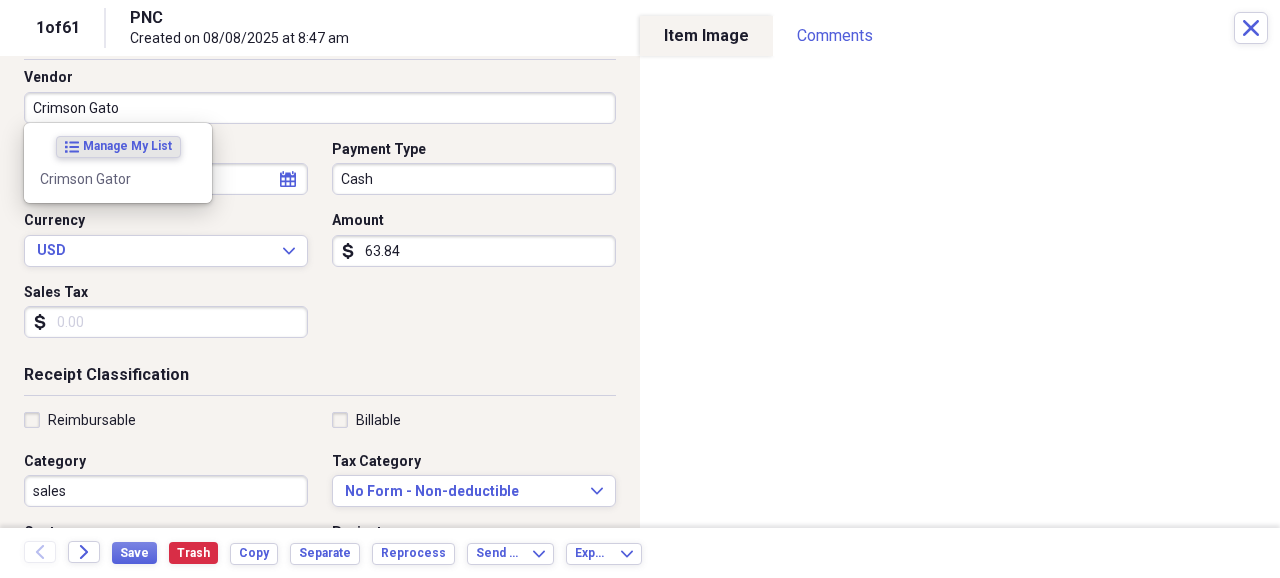 type on "Crimson Gator" 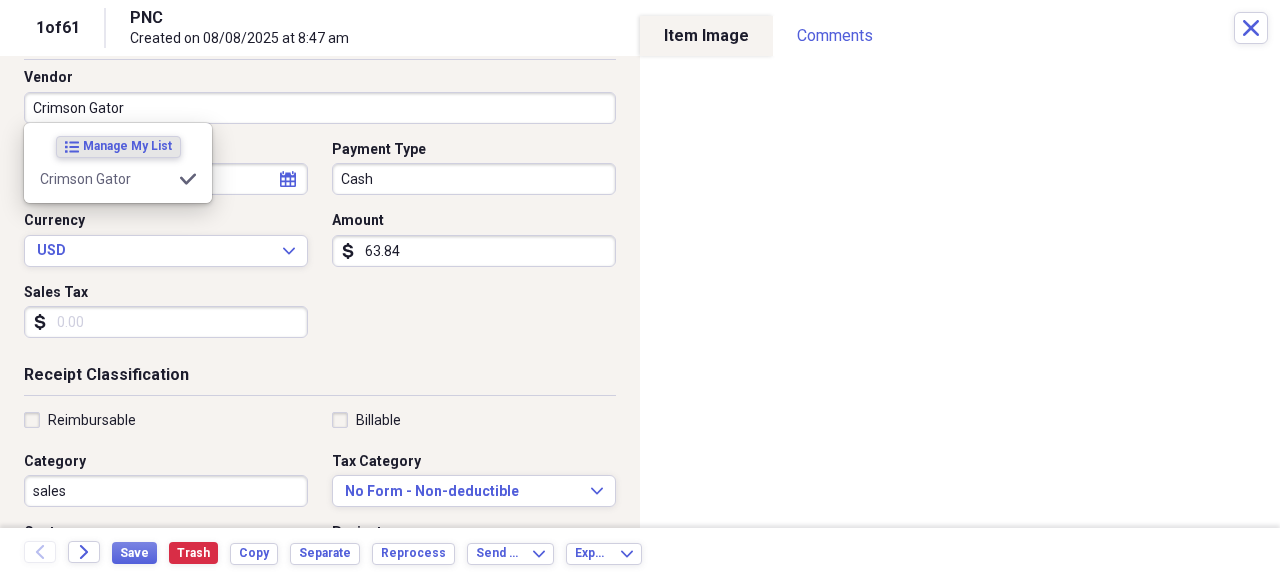 type on "mortgage" 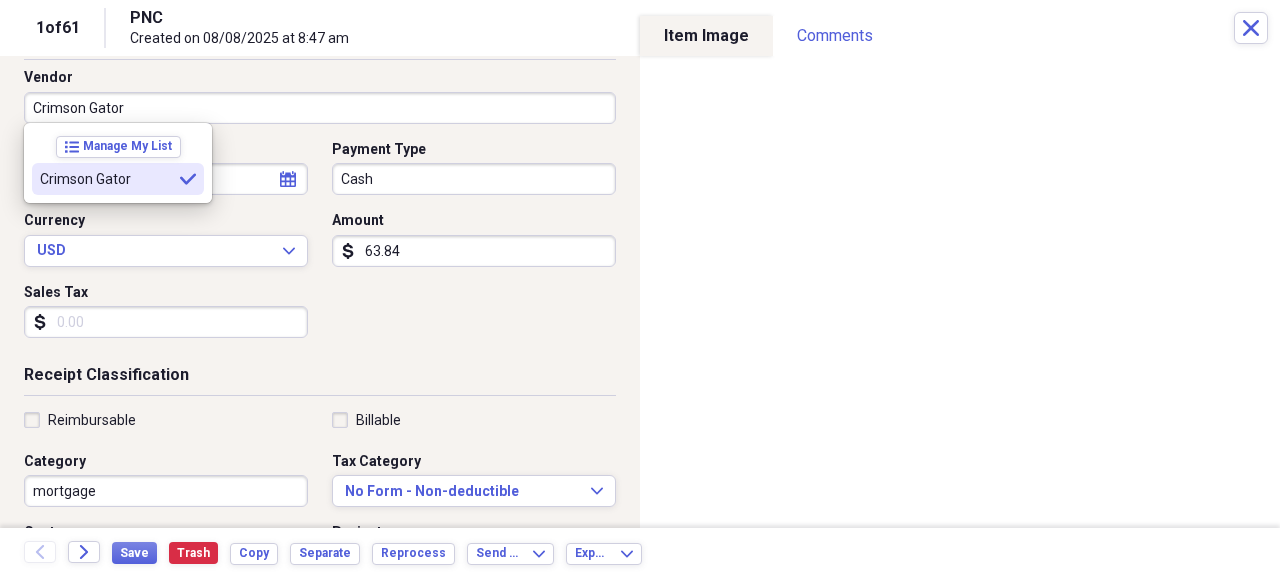 type on "Crimson Gator" 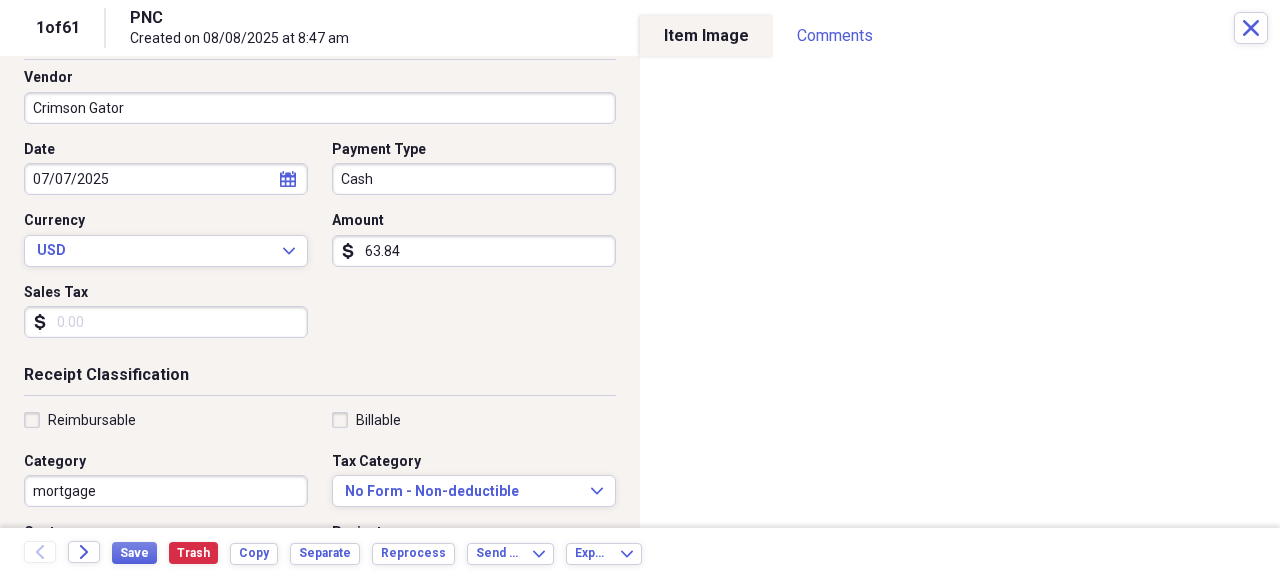 scroll, scrollTop: 200, scrollLeft: 0, axis: vertical 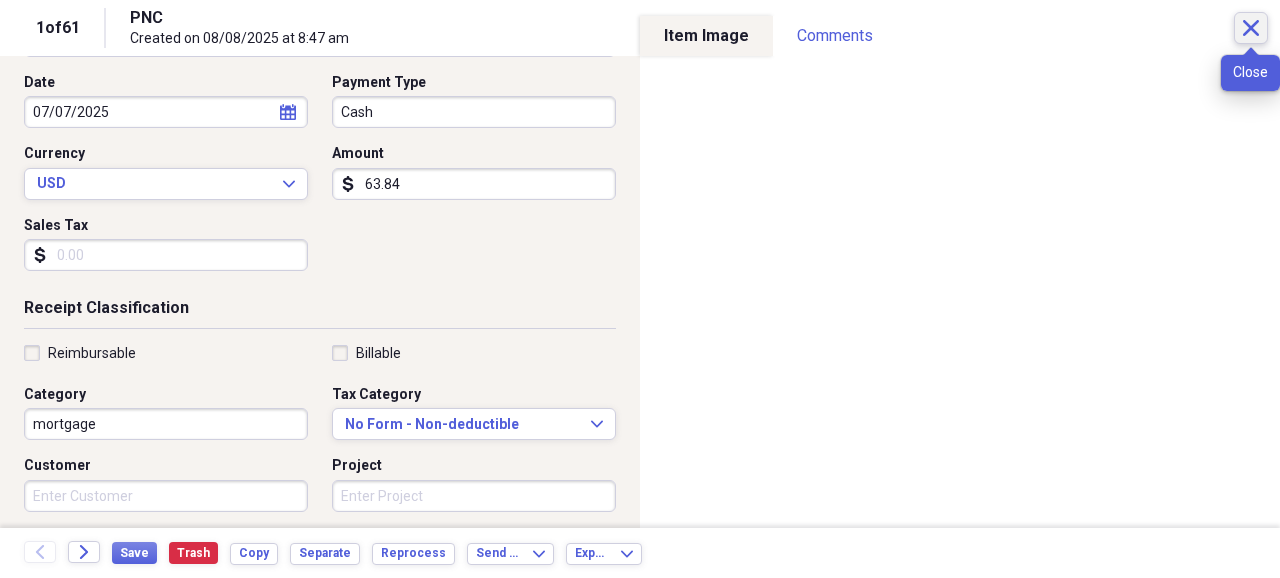 click on "Close" 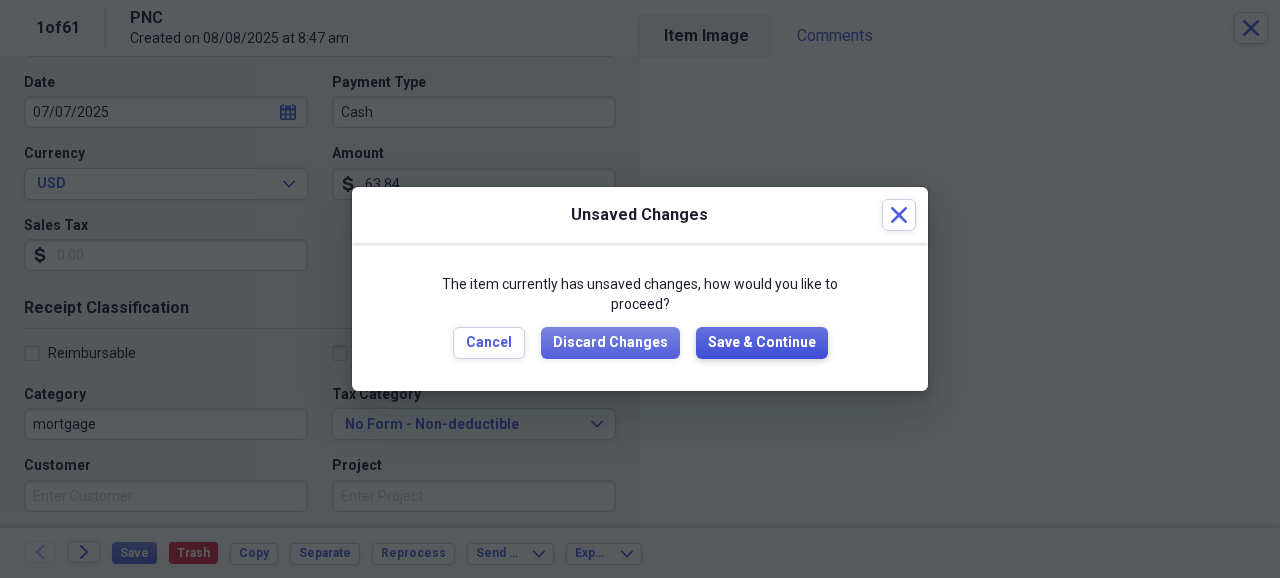 click on "Save & Continue" at bounding box center (762, 343) 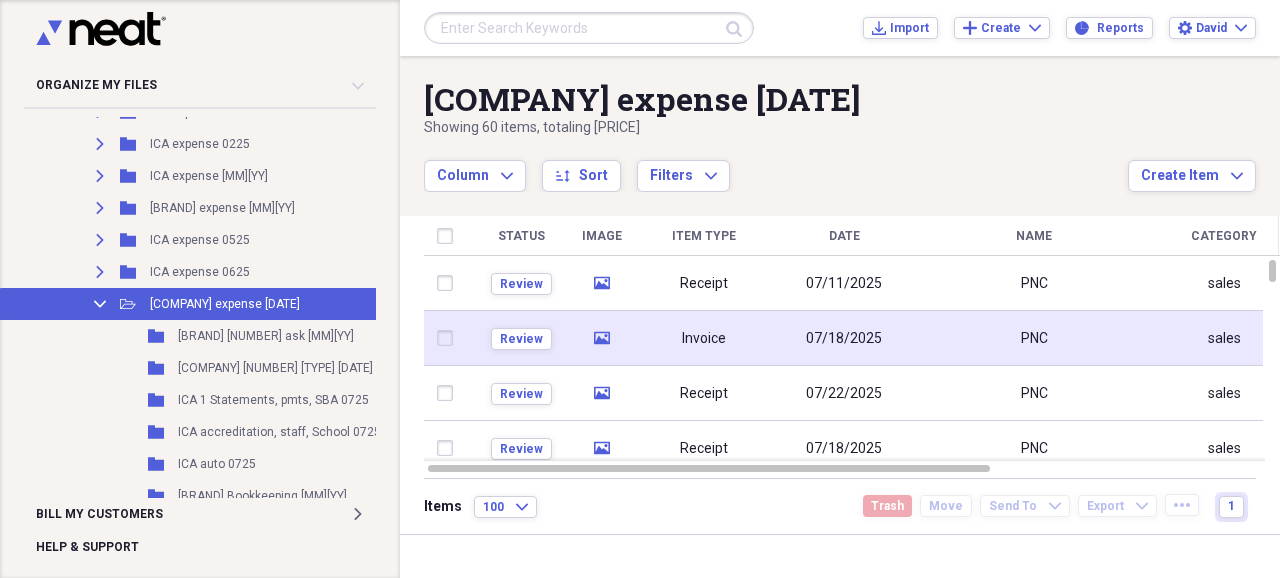 click on "Invoice" at bounding box center [704, 339] 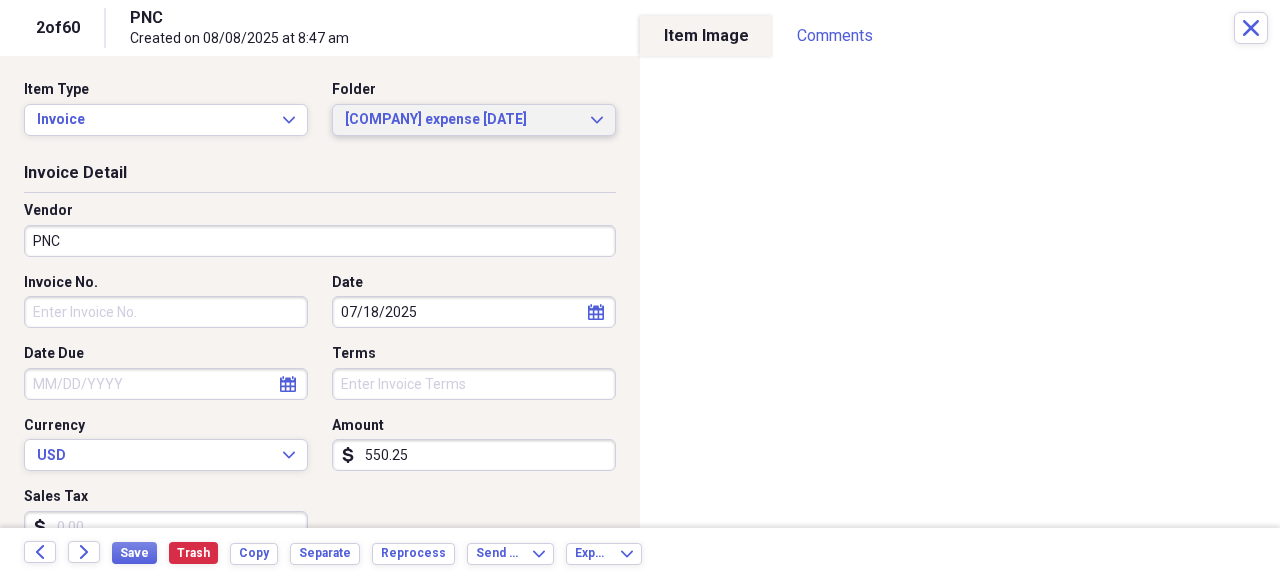 click on "[COMPANY] expense [DATE]" at bounding box center (462, 120) 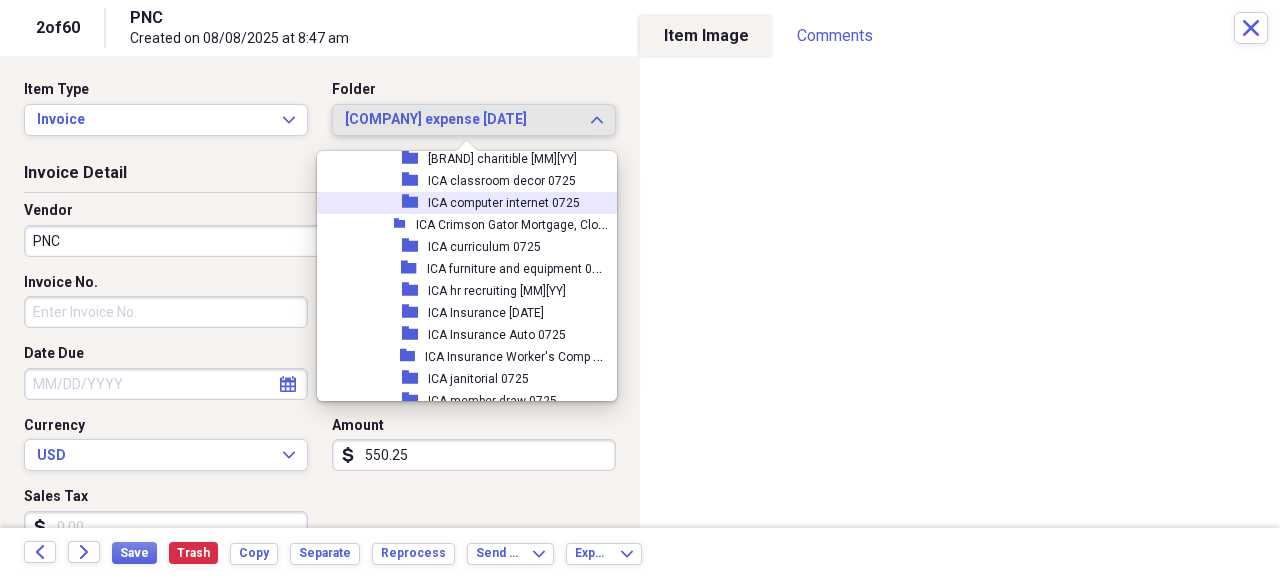 scroll, scrollTop: 4265, scrollLeft: 0, axis: vertical 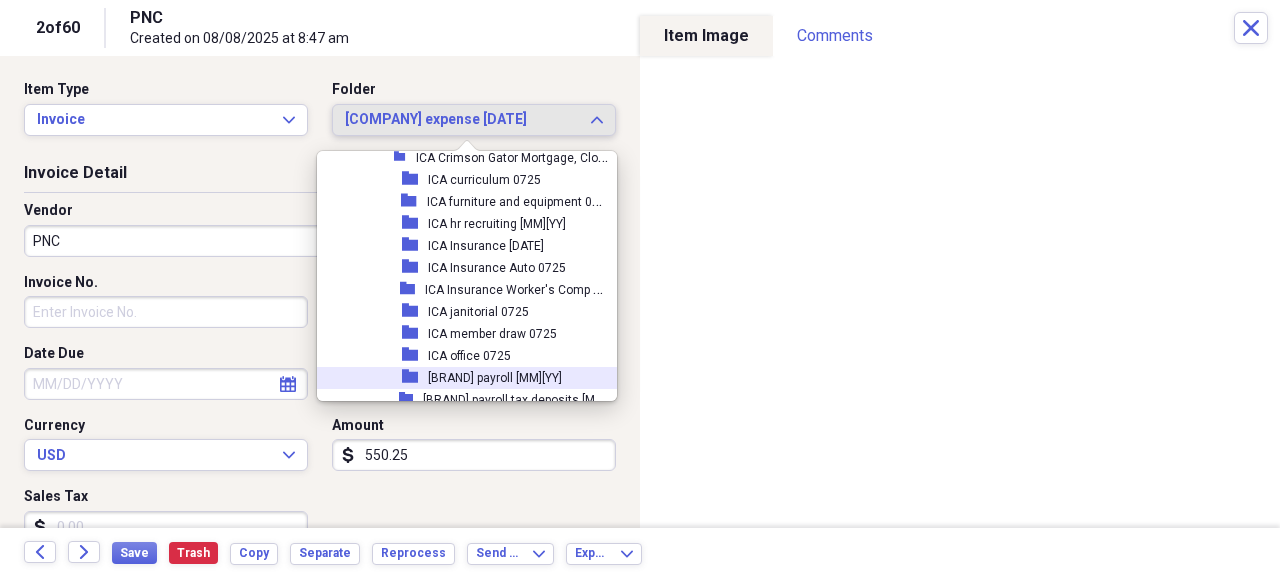 click on "[BRAND] payroll [MM][YY]" at bounding box center [495, 378] 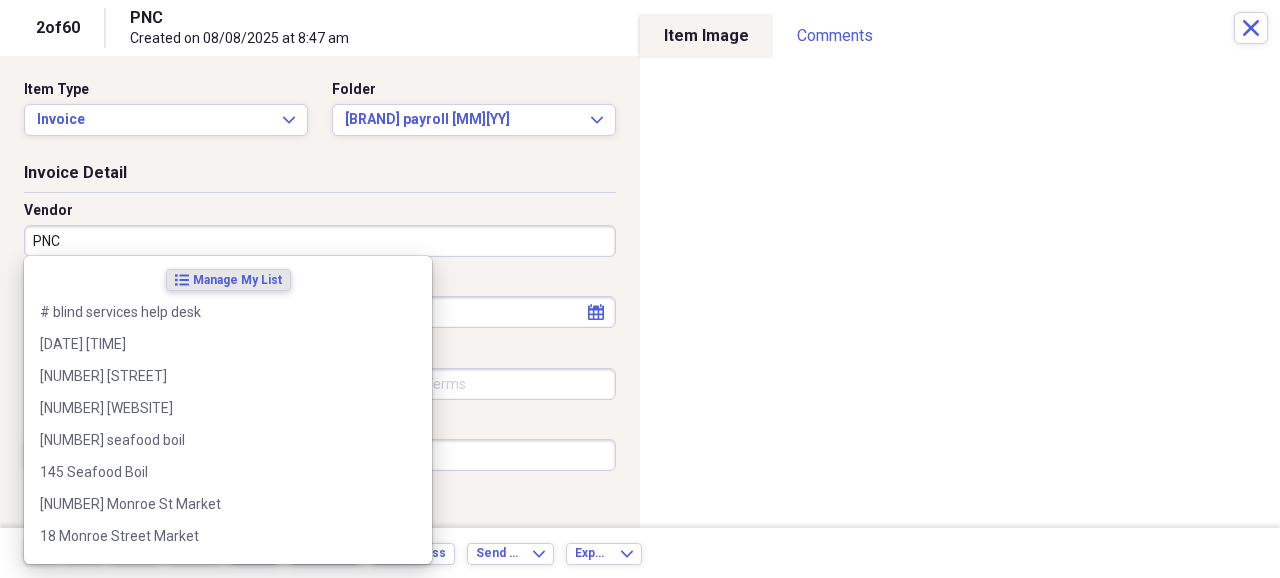 click on "PNC" at bounding box center [320, 241] 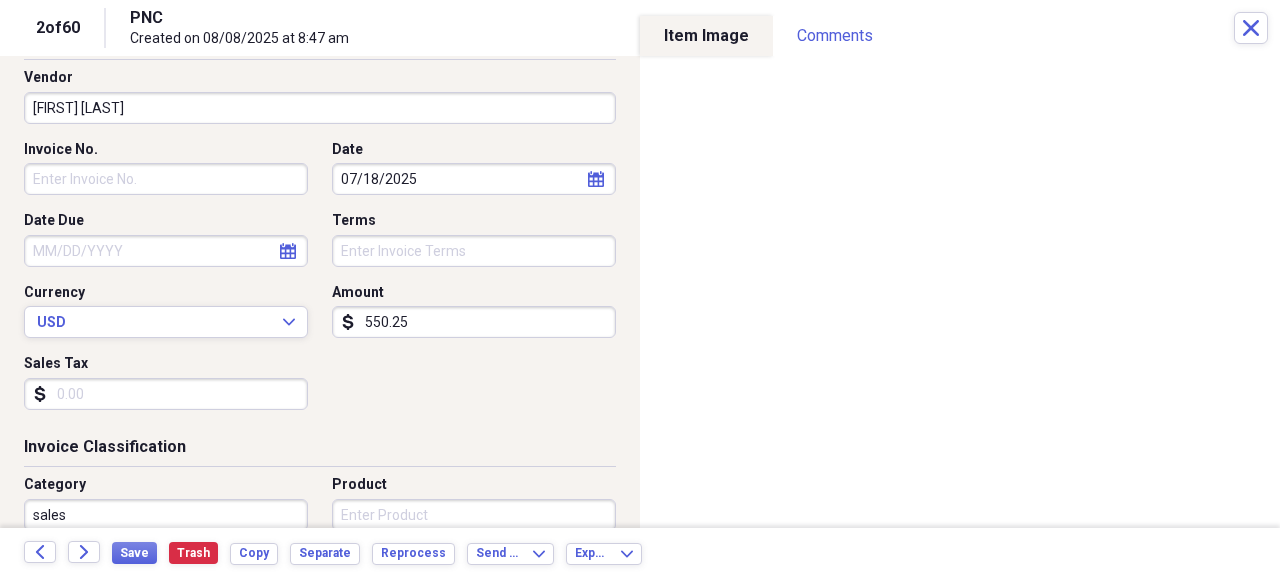 scroll, scrollTop: 200, scrollLeft: 0, axis: vertical 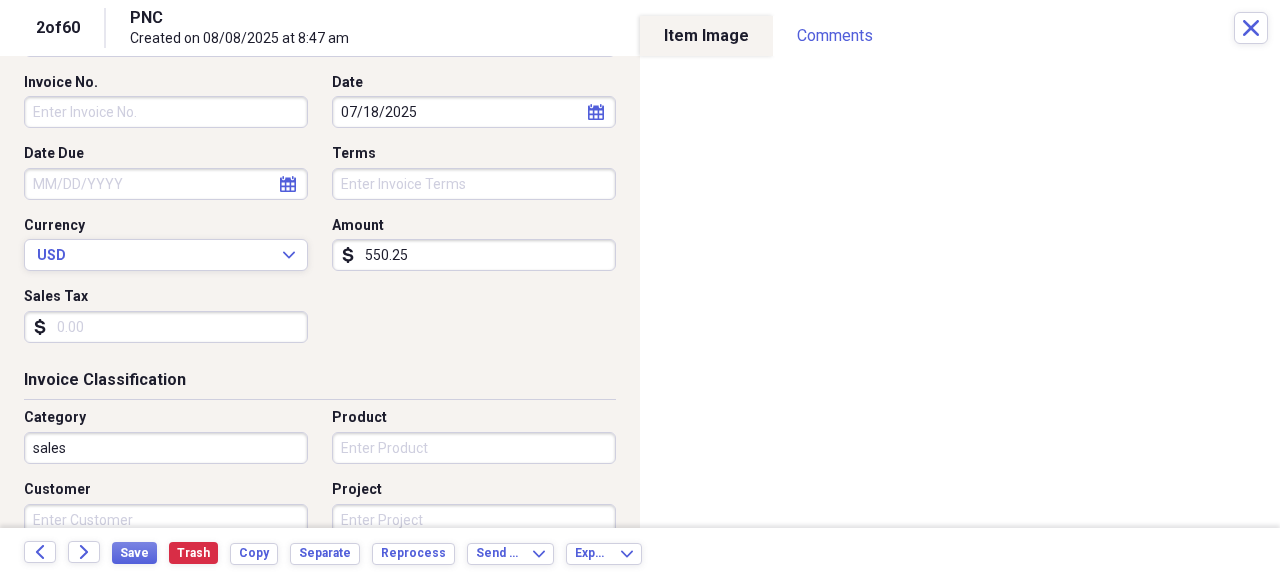 type on "[FIRST] [LAST]" 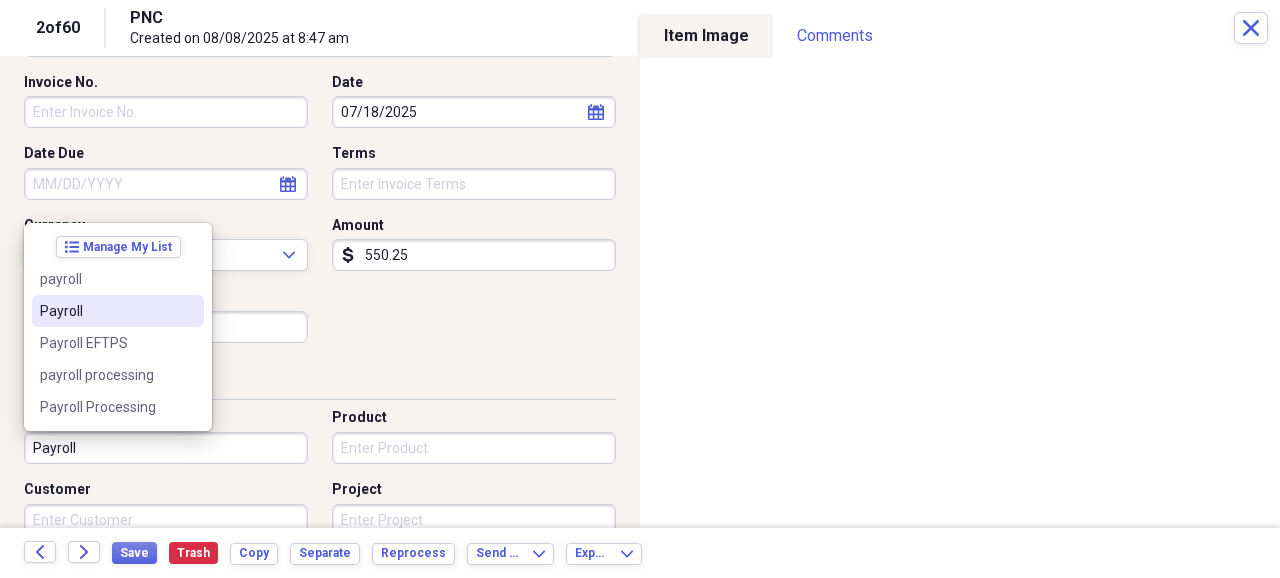 click on "Payroll" at bounding box center (106, 311) 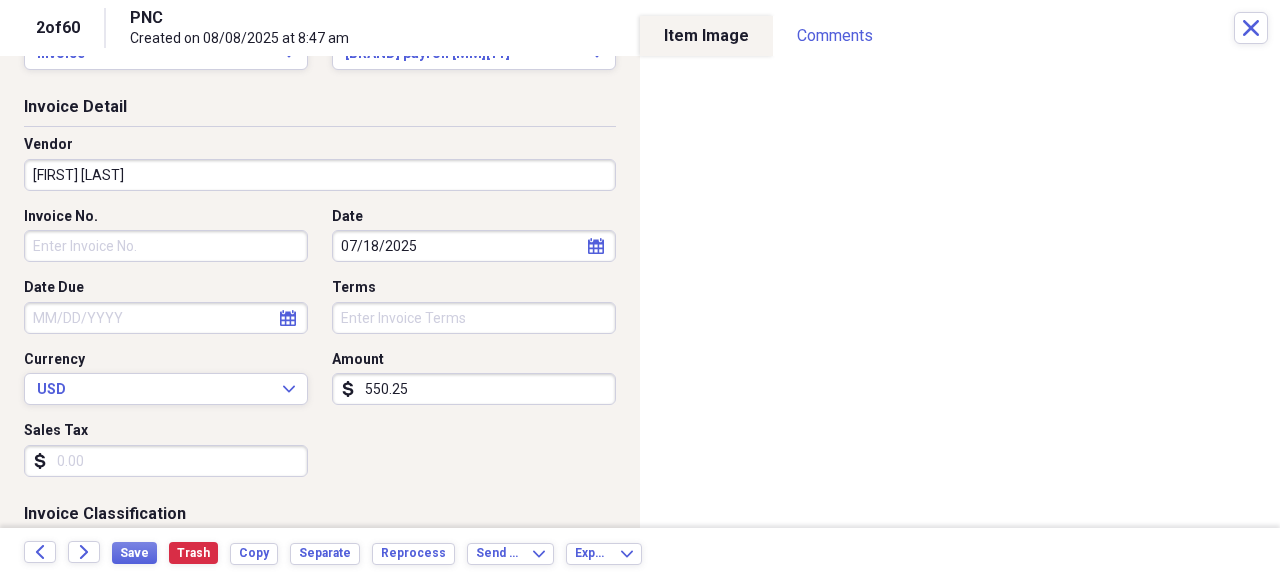scroll, scrollTop: 0, scrollLeft: 0, axis: both 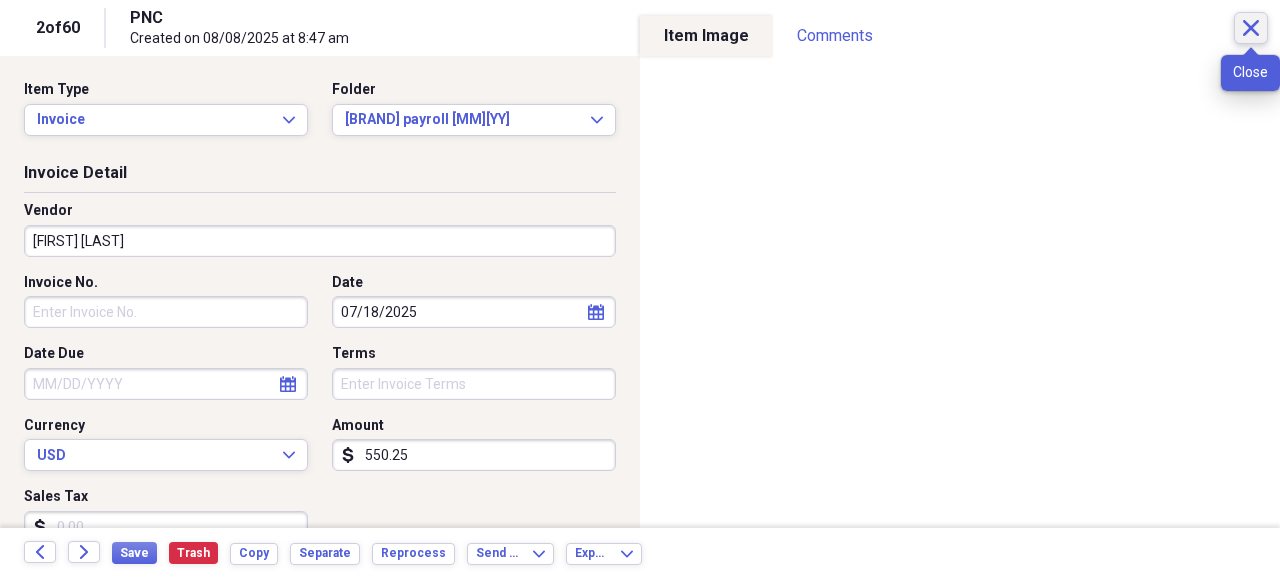 click on "Close" at bounding box center (1251, 28) 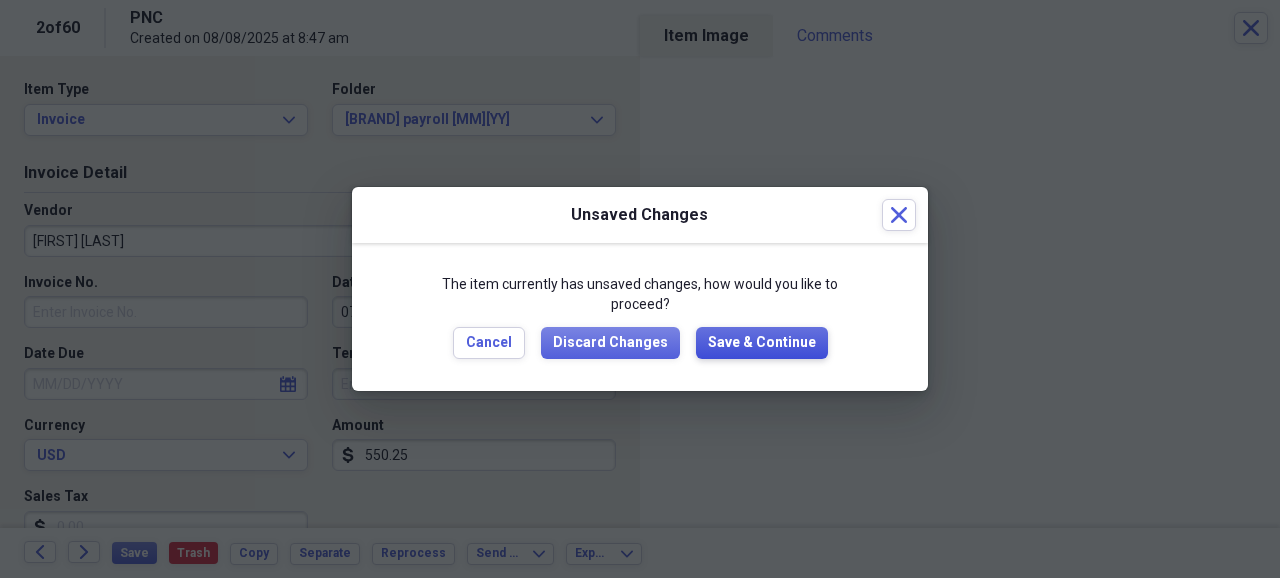 click on "Save & Continue" at bounding box center [762, 343] 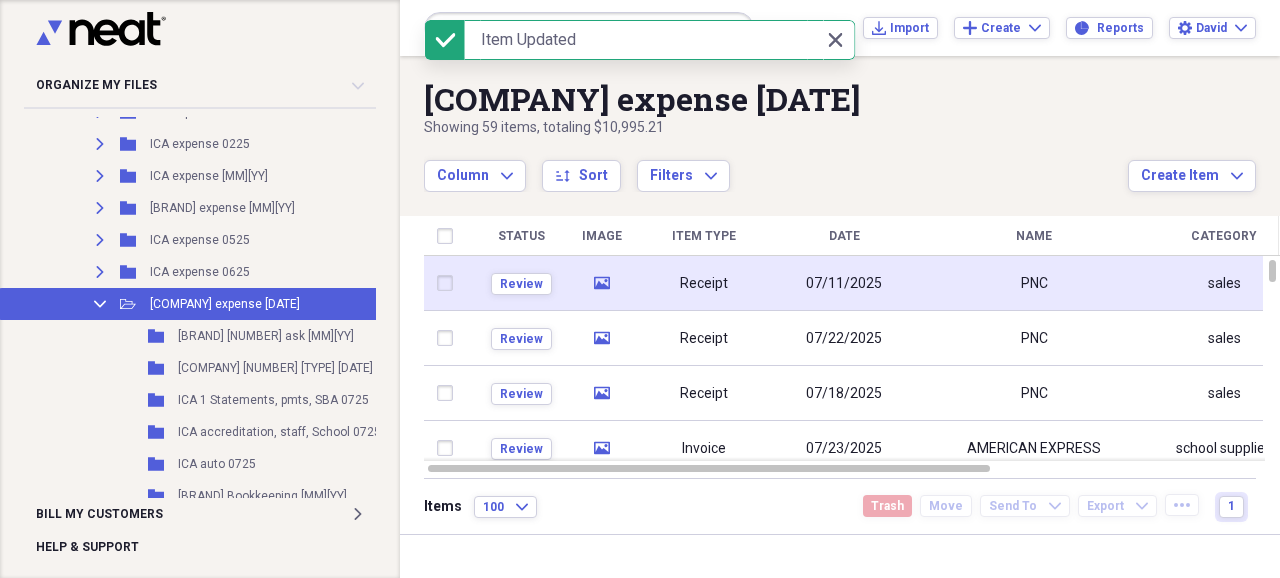 click on "07/11/2025" at bounding box center [844, 284] 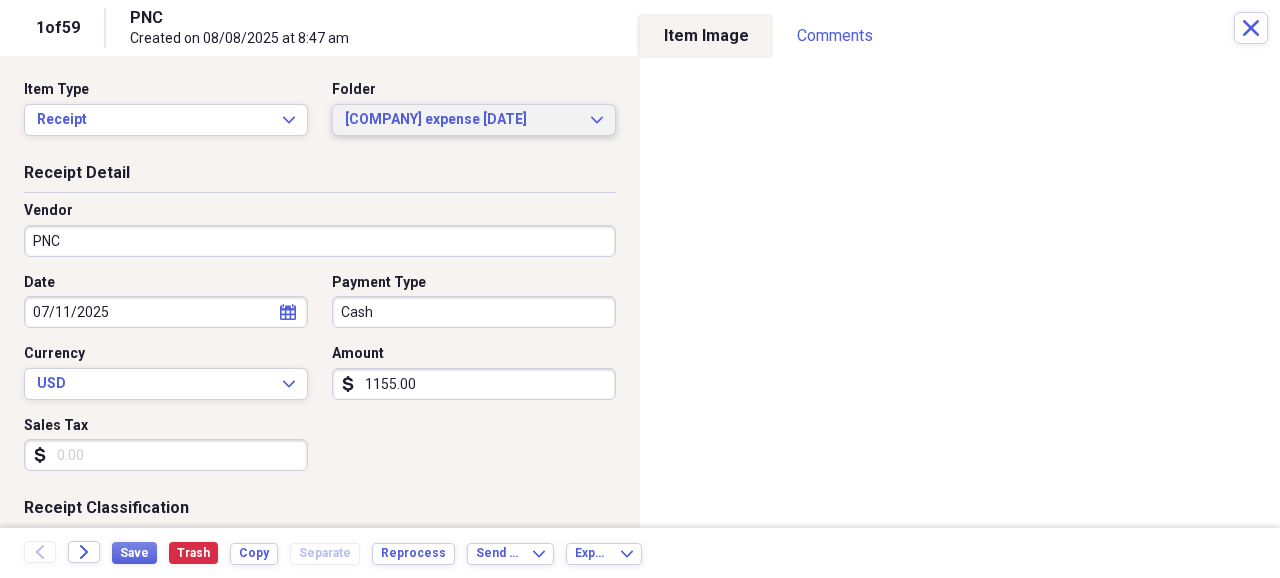 click on "[COMPANY] expense [DATE]" at bounding box center [462, 120] 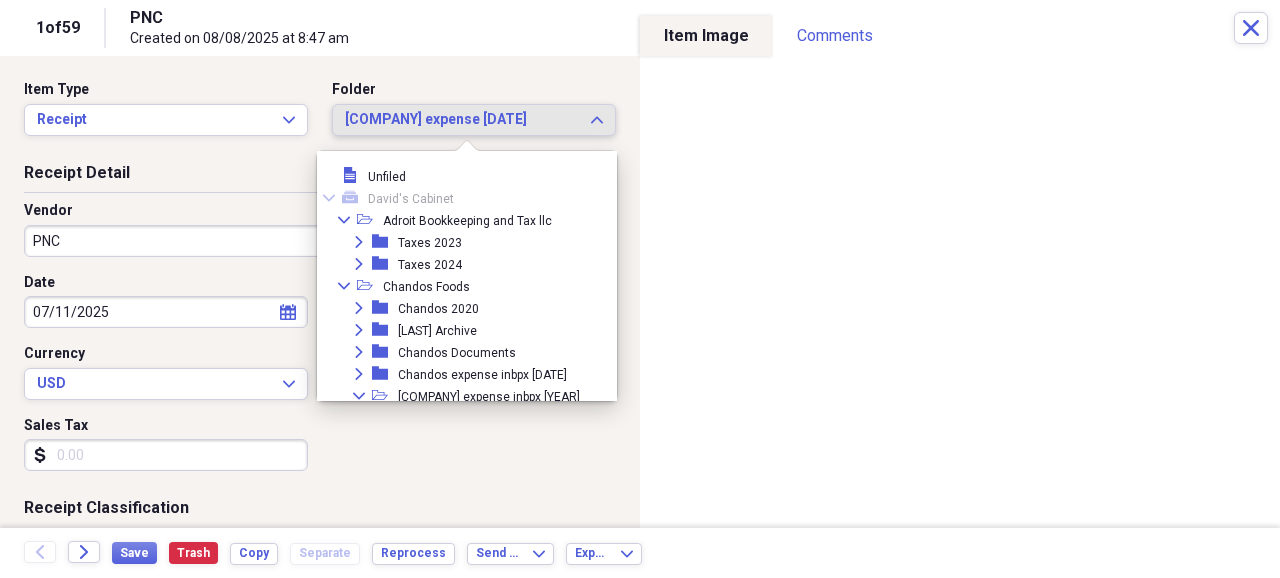 scroll, scrollTop: 3932, scrollLeft: 0, axis: vertical 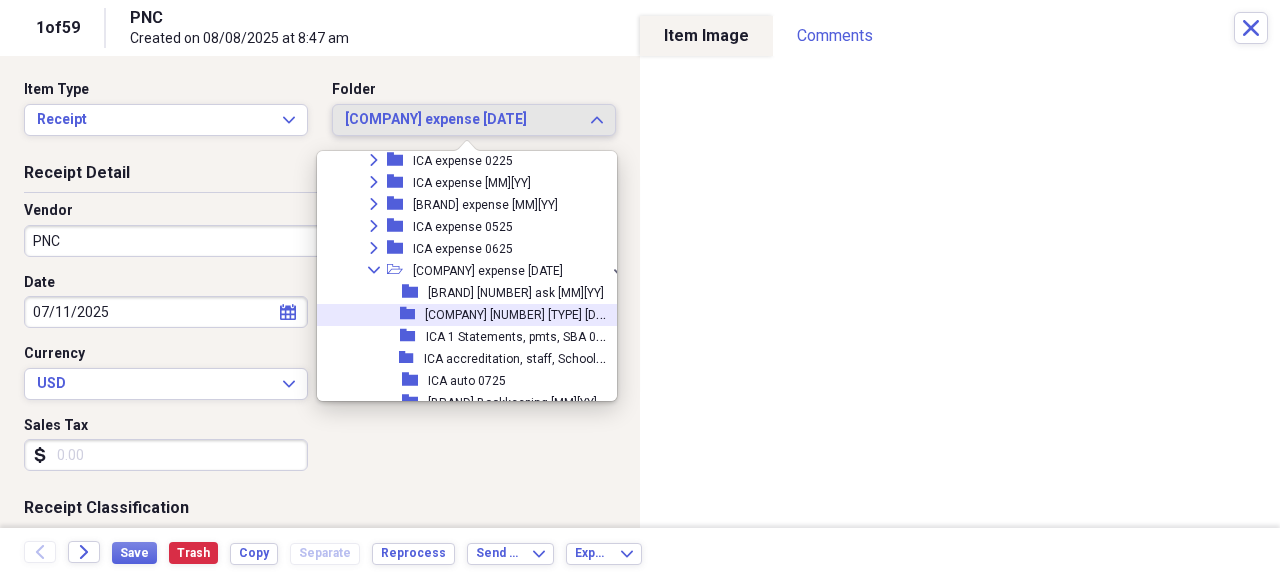 click on "[COMPANY] [NUMBER] [TYPE] [DATE]" at bounding box center (522, 313) 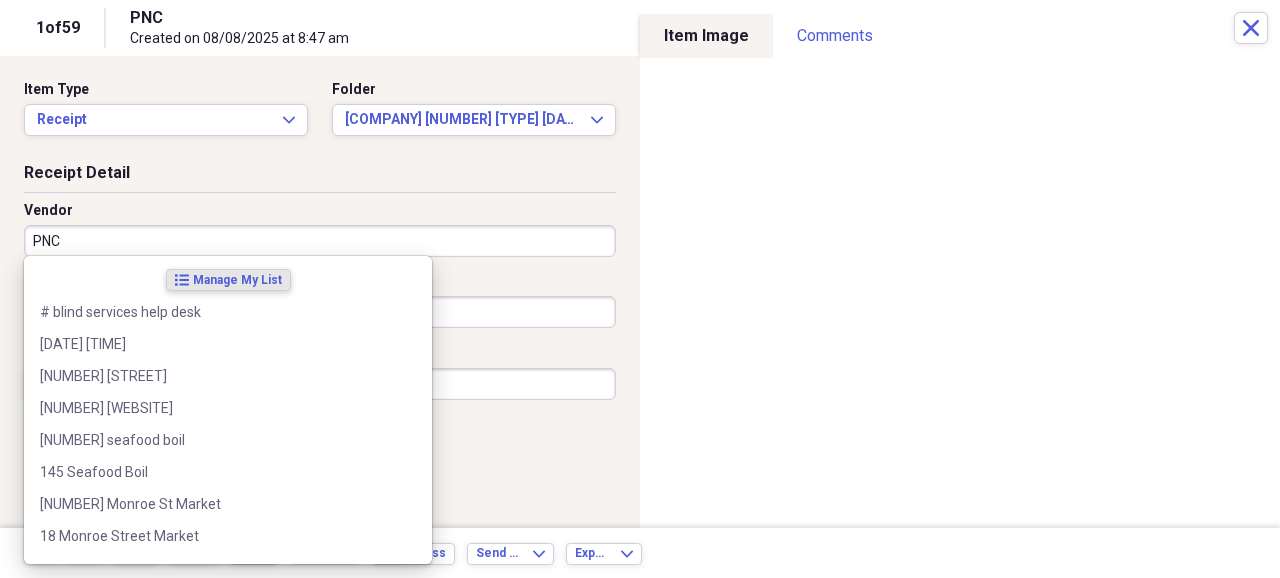 click on "PNC" at bounding box center (320, 241) 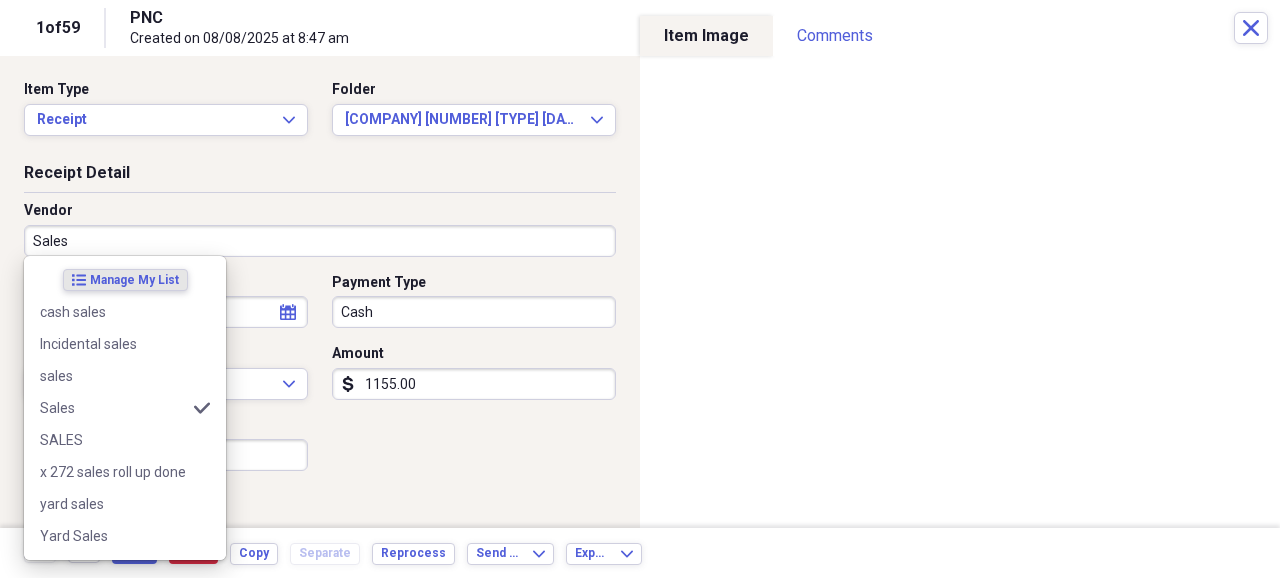 type on "Sales" 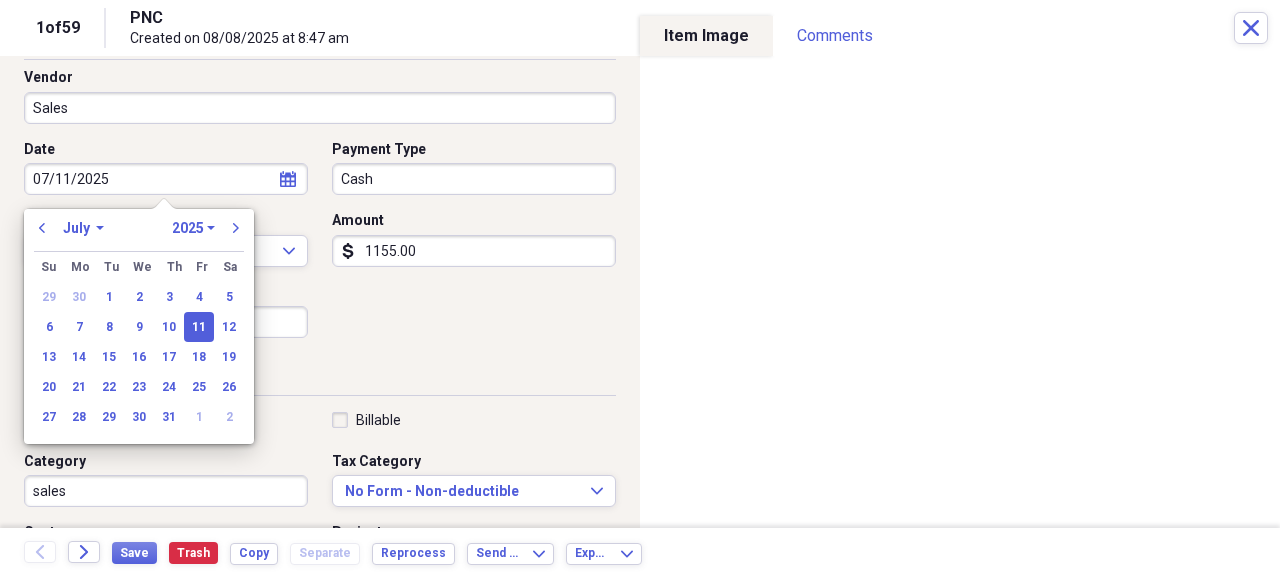 scroll, scrollTop: 200, scrollLeft: 0, axis: vertical 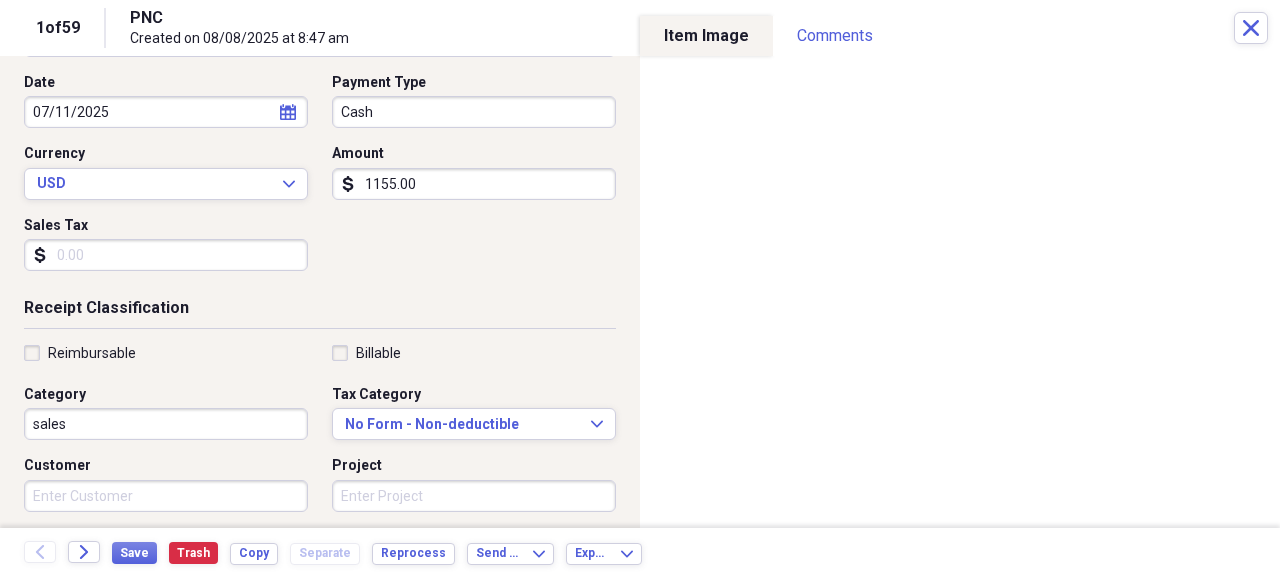 click on "Date [DATE] calendar Calendar Payment Type [PAYMENT_TYPE] Currency USD Expand Amount [AMOUNT] Sales Tax dollar-sign" at bounding box center (320, 180) 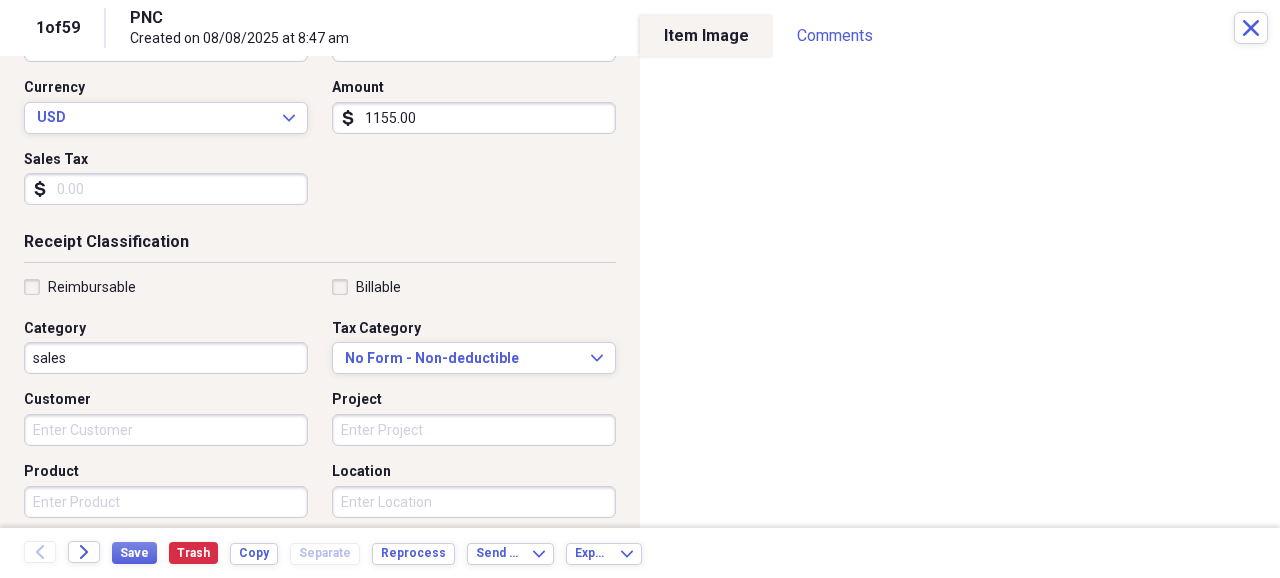 scroll, scrollTop: 0, scrollLeft: 0, axis: both 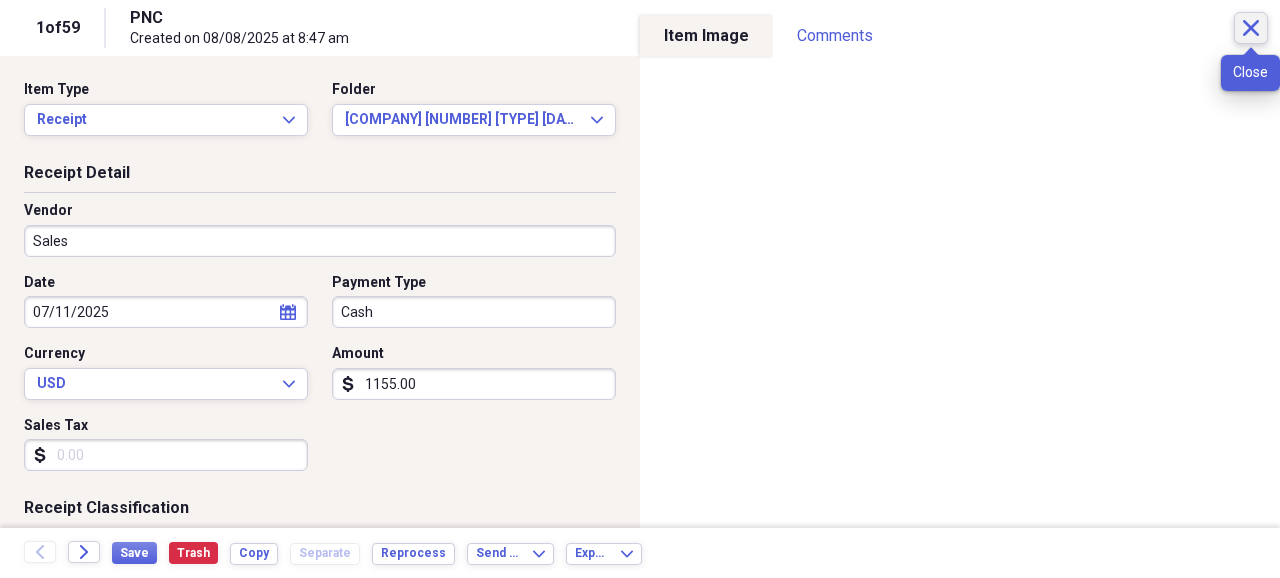 click 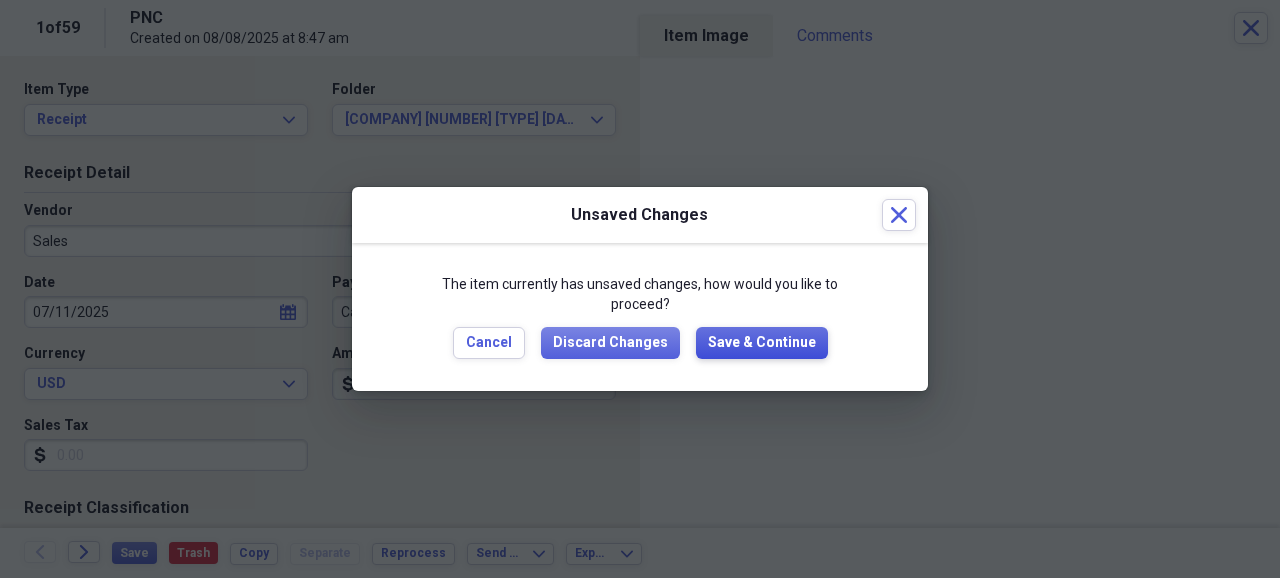 click on "Save & Continue" at bounding box center (762, 343) 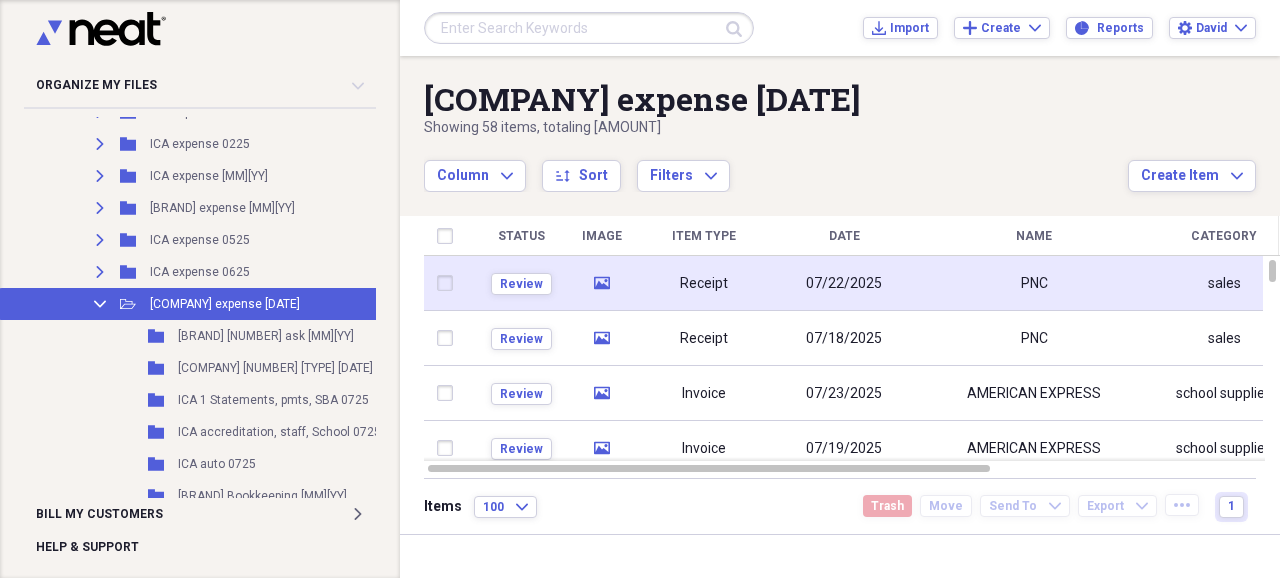 click on "07/22/2025" at bounding box center (844, 284) 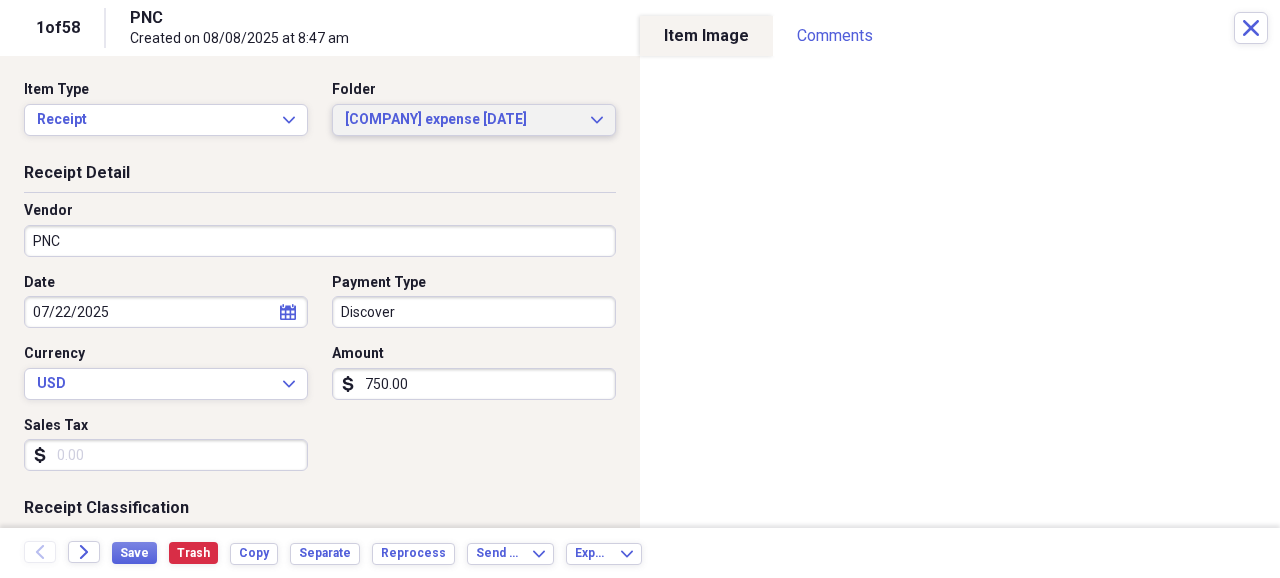 click on "[COMPANY] expense [DATE]" at bounding box center [462, 120] 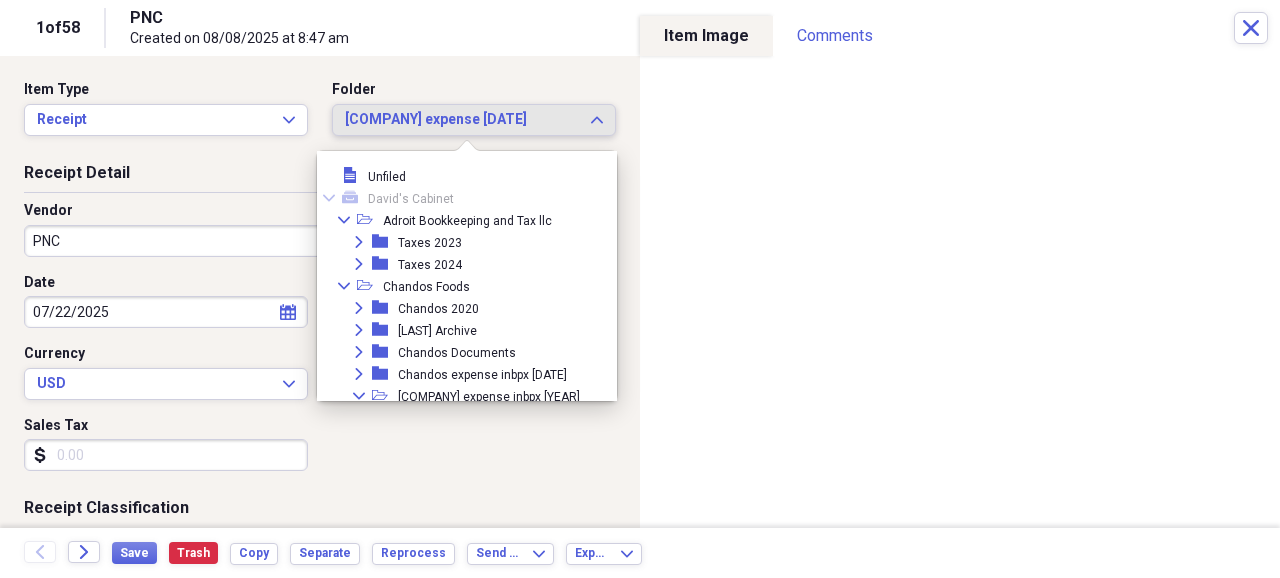 scroll, scrollTop: 3932, scrollLeft: 0, axis: vertical 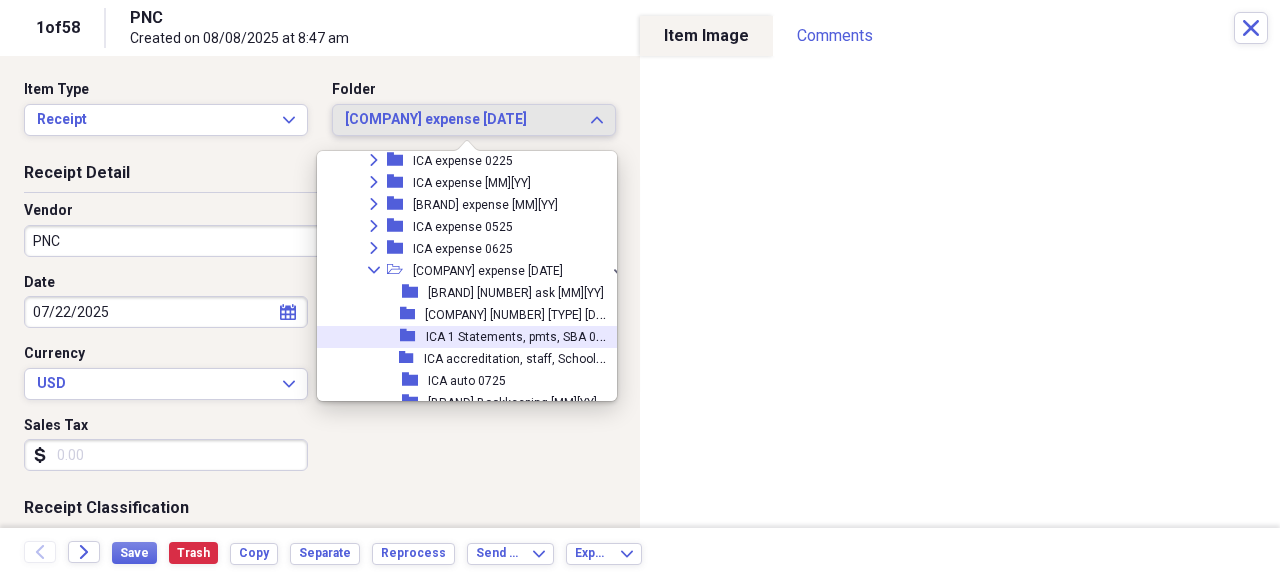 click on "ICA 1 Statements, pmts, SBA 0725" at bounding box center [521, 335] 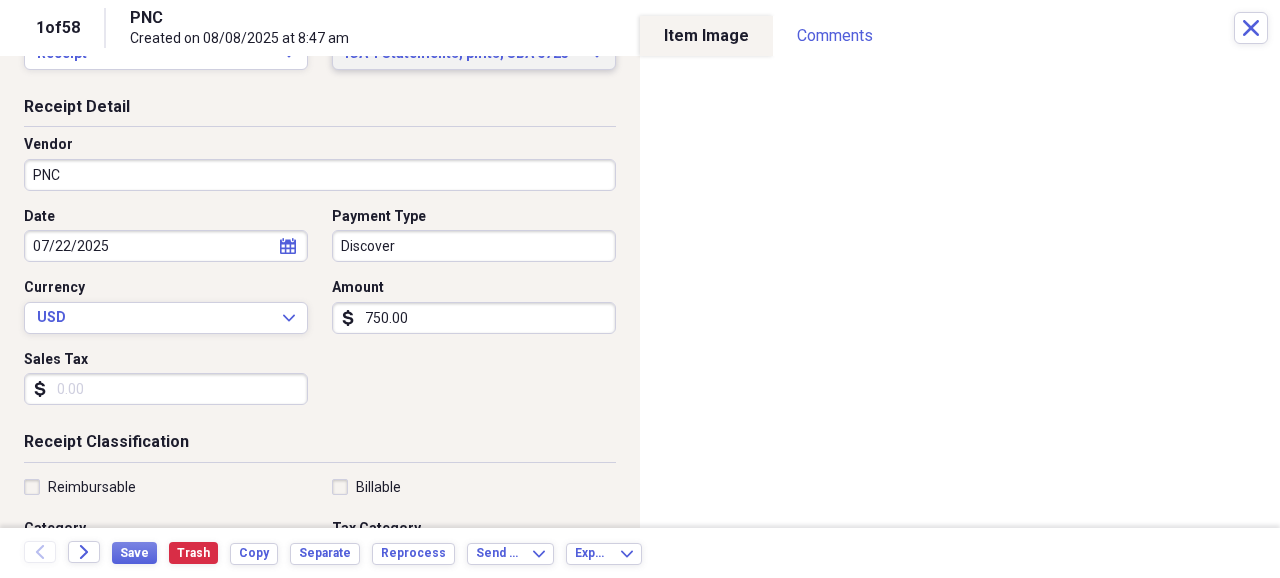 scroll, scrollTop: 133, scrollLeft: 0, axis: vertical 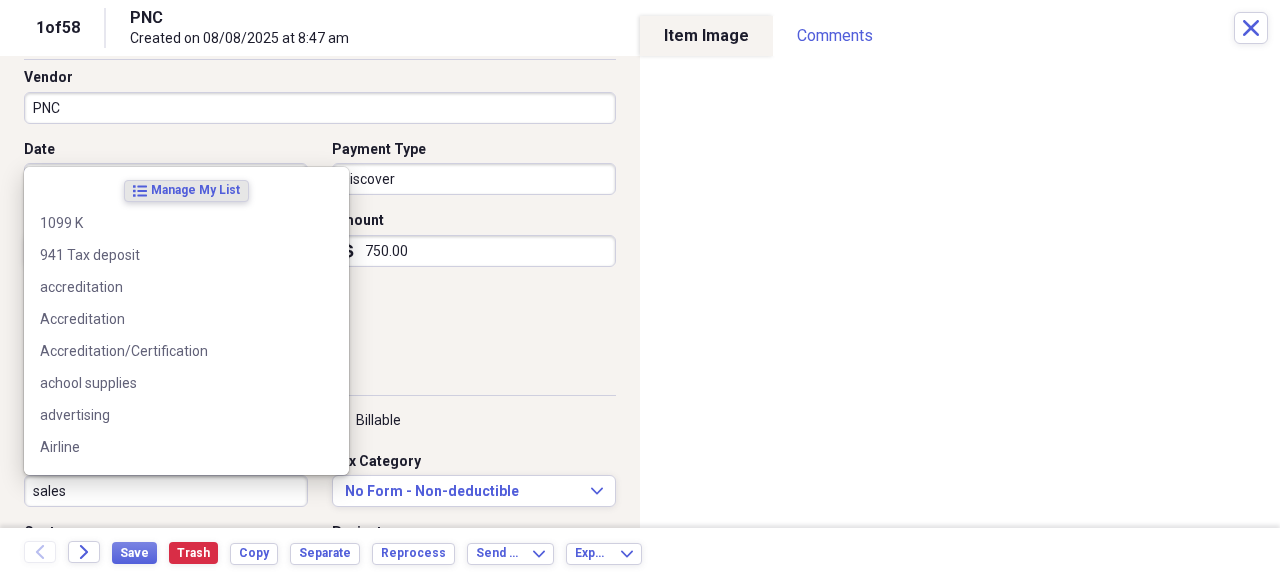 click on "sales" at bounding box center (166, 491) 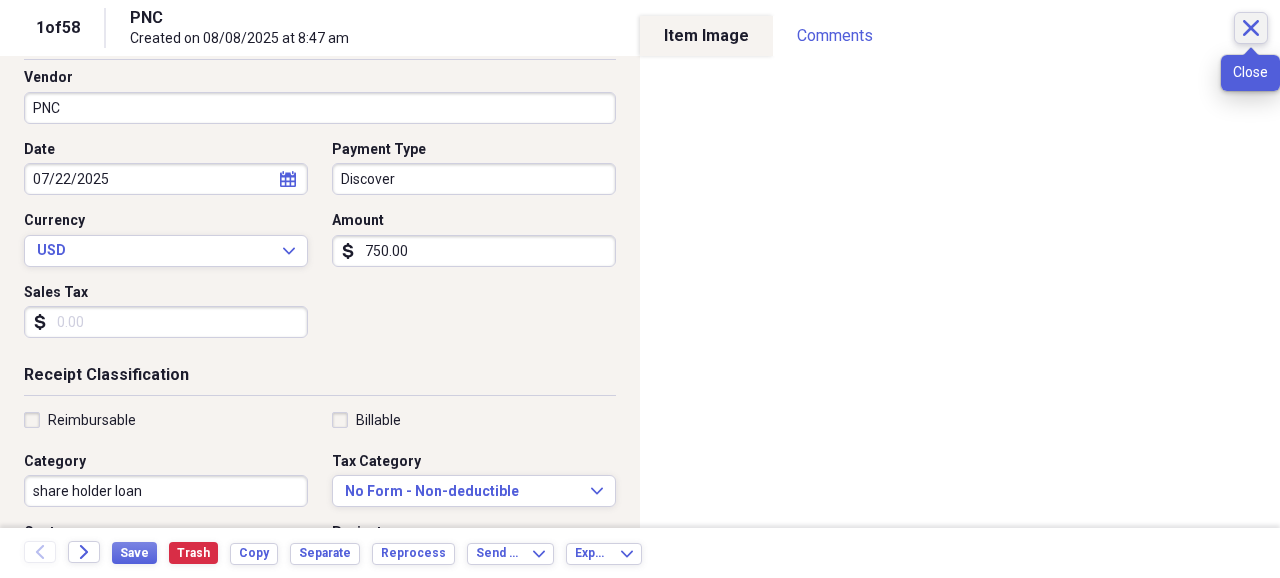 type on "share holder loan" 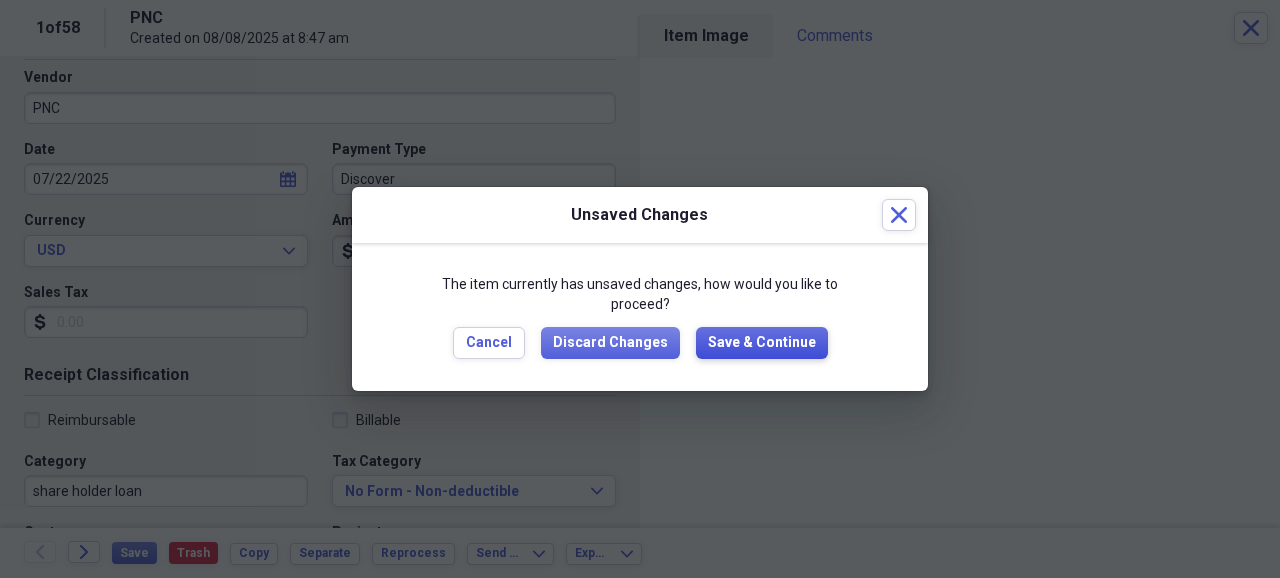 click on "Save & Continue" at bounding box center (762, 343) 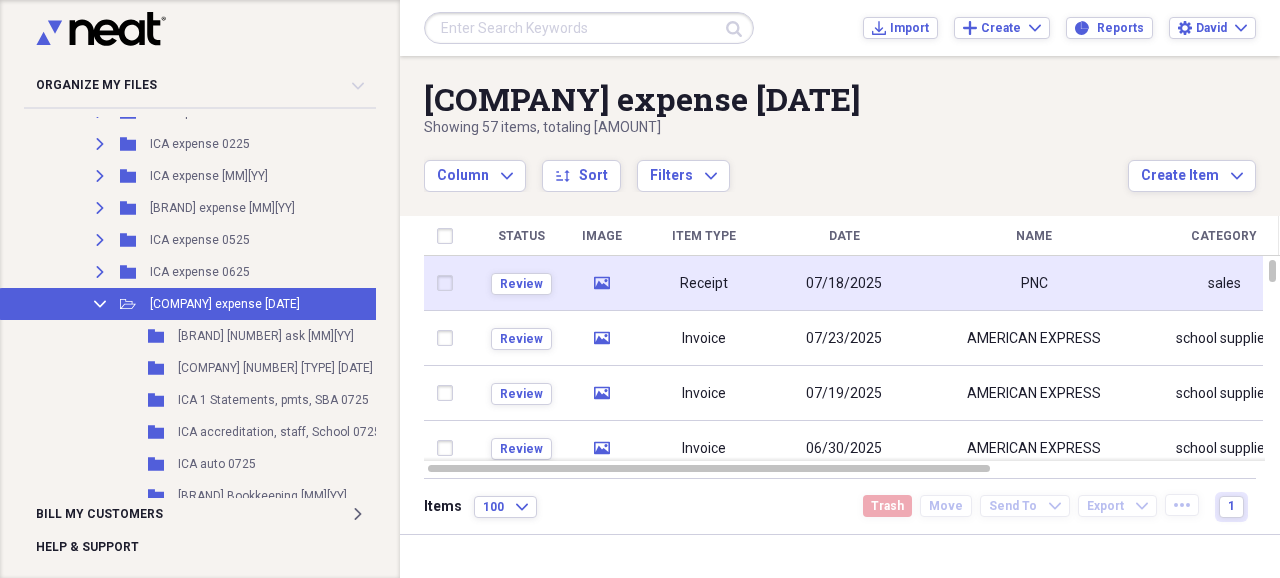 click on "07/18/2025" at bounding box center [844, 284] 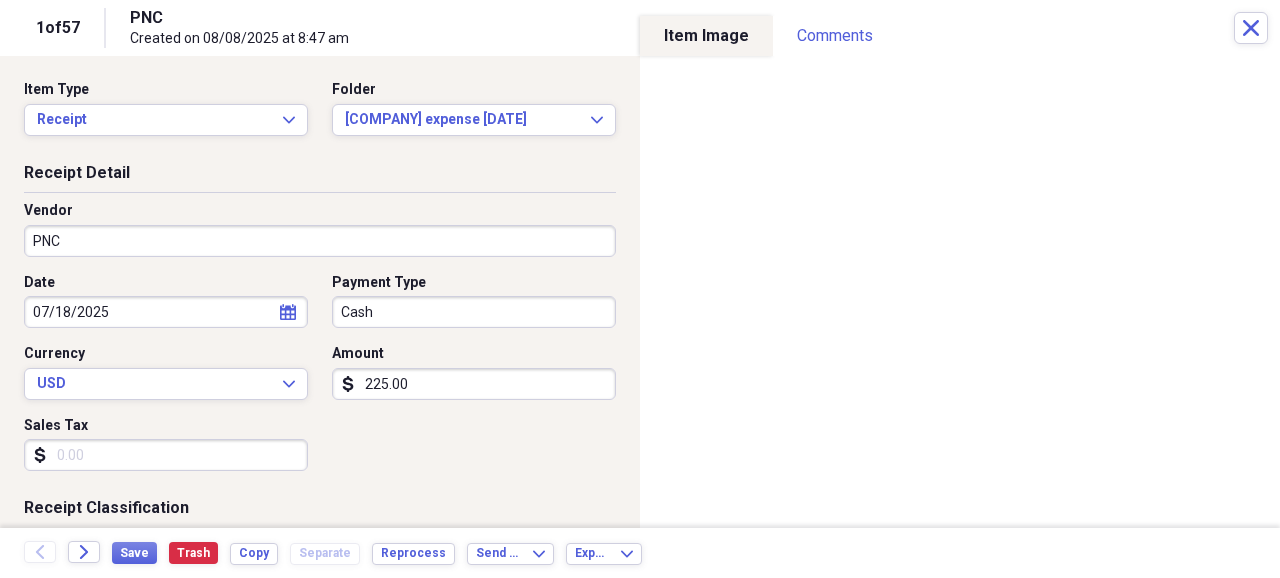 type on "225.00" 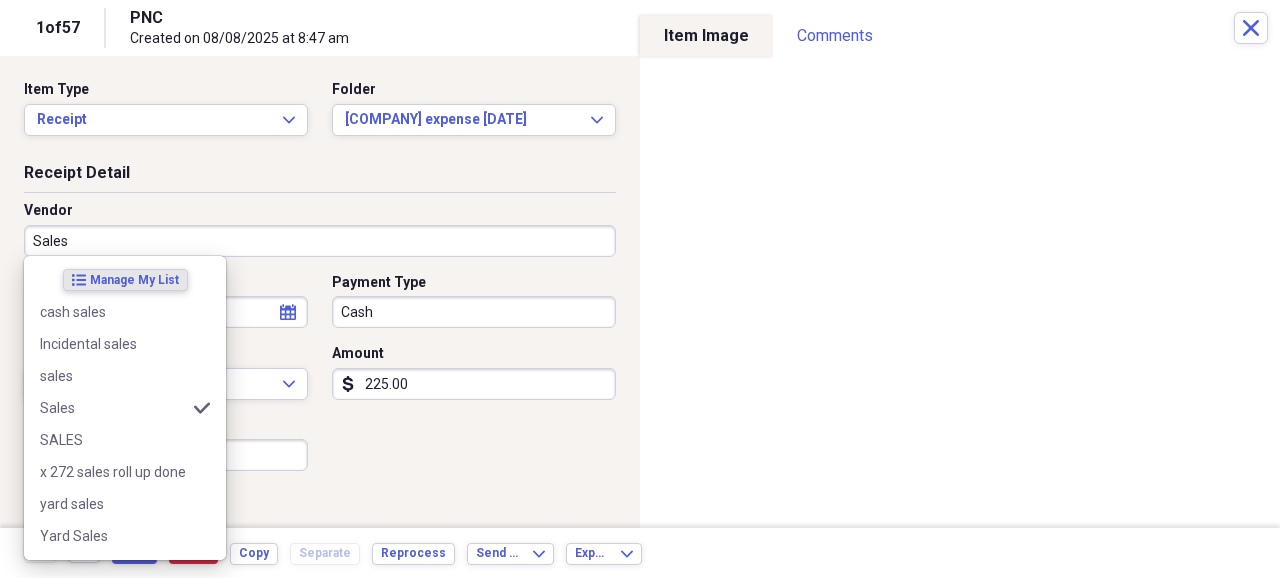 type on "Sales" 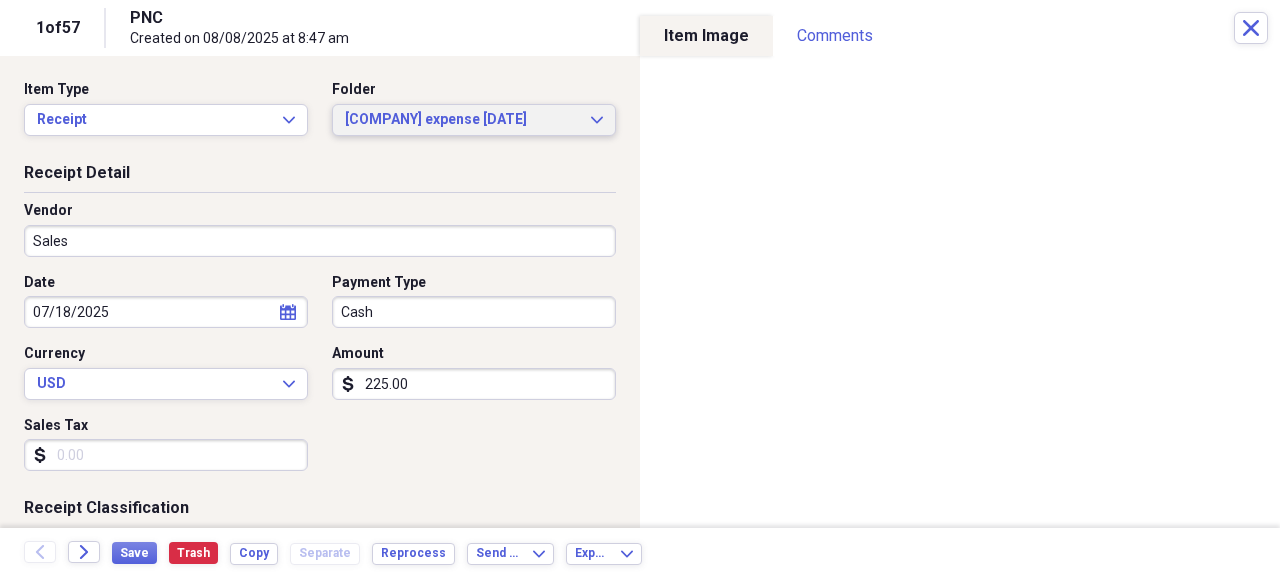 click on "[COMPANY] expense [DATE]" at bounding box center (462, 120) 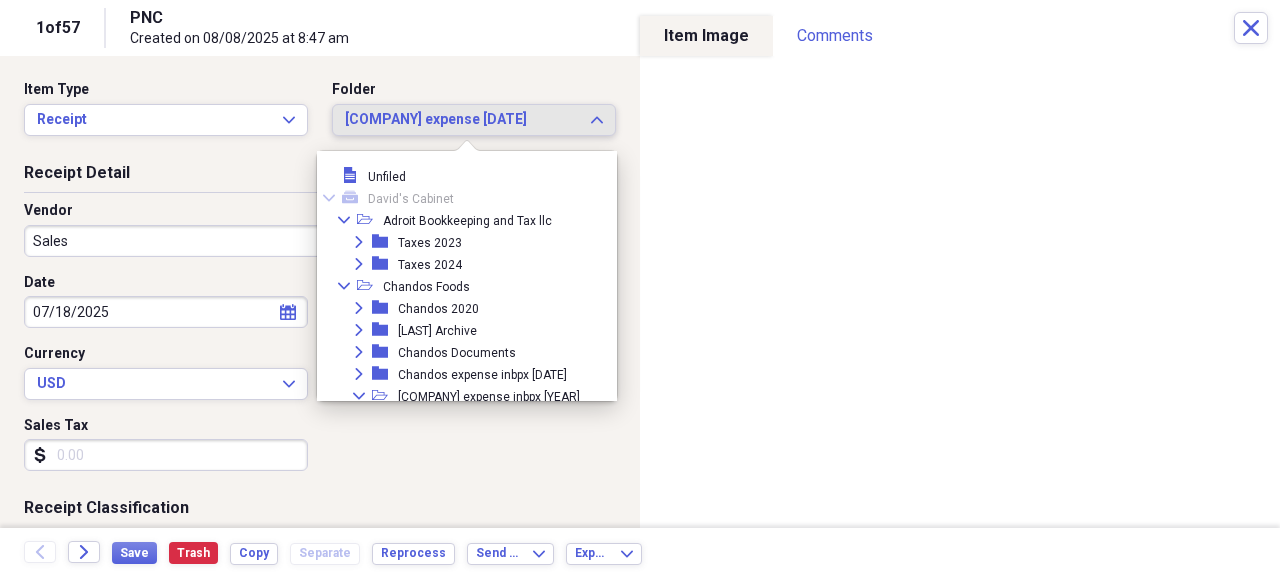 scroll, scrollTop: 3932, scrollLeft: 0, axis: vertical 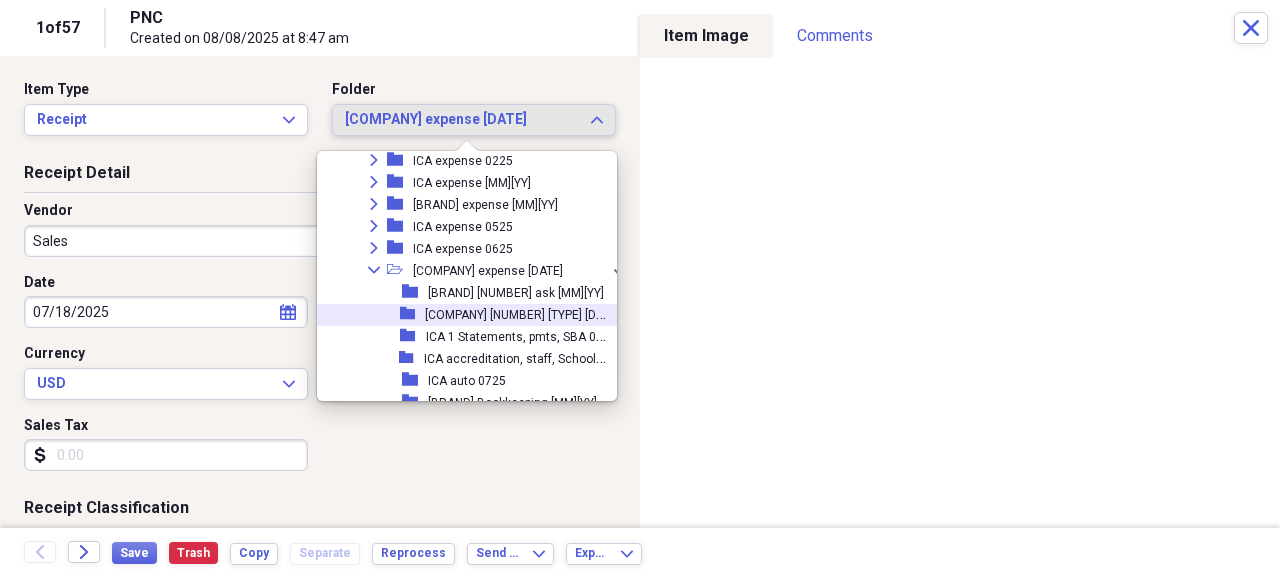 click on "[COMPANY] [NUMBER] [TYPE] [DATE]" at bounding box center (522, 313) 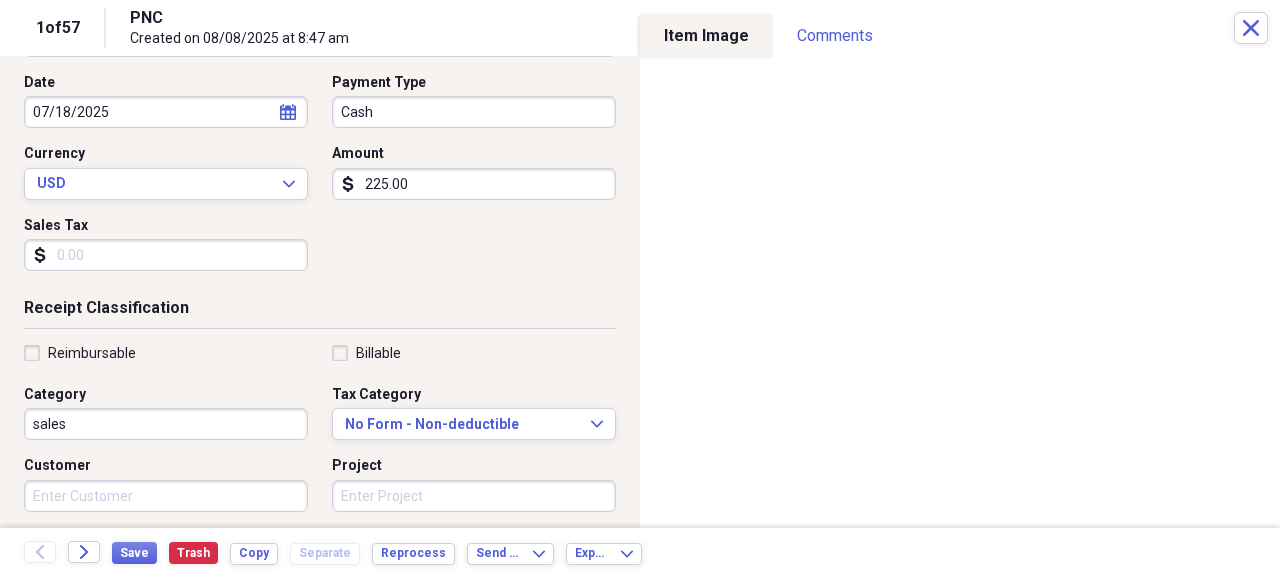 scroll, scrollTop: 0, scrollLeft: 0, axis: both 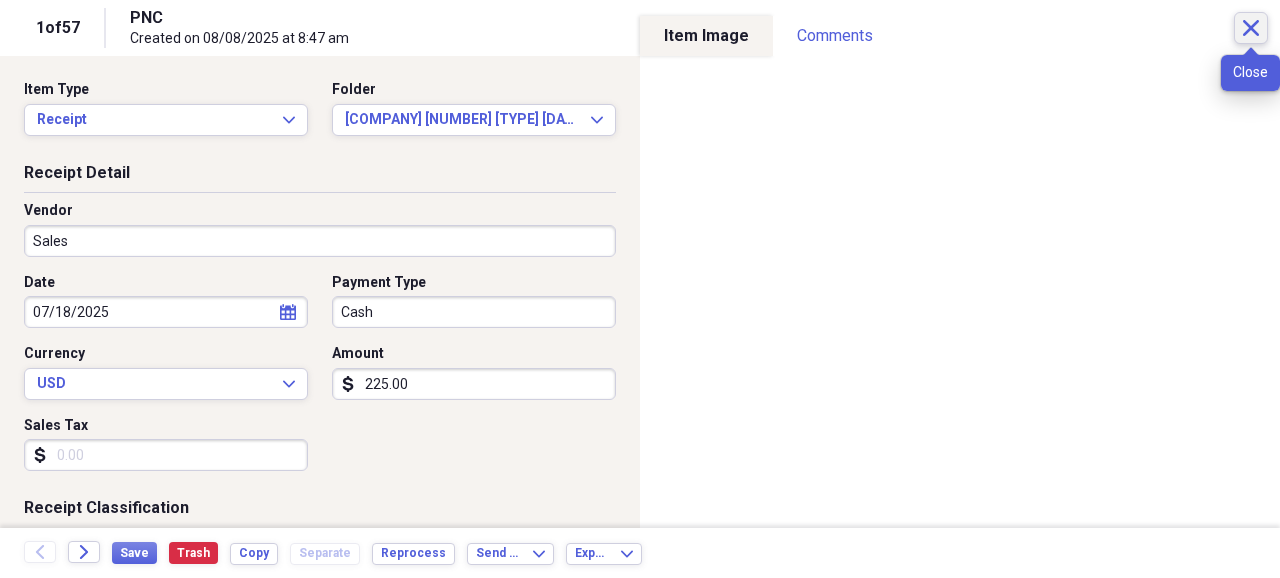 click on "Close" 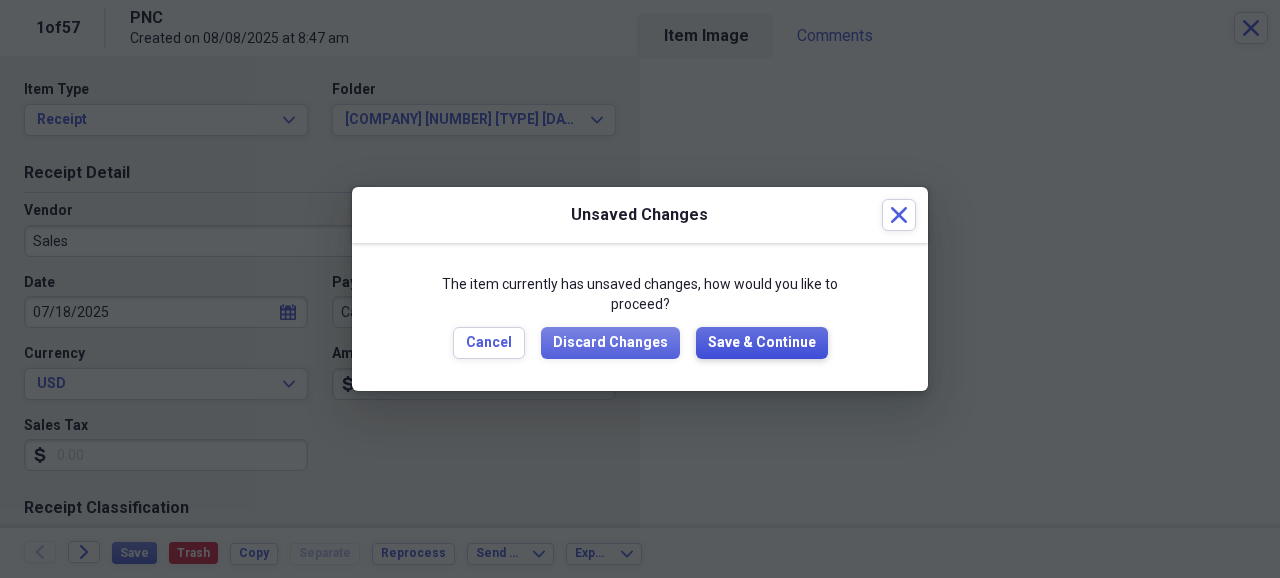 click on "Save & Continue" at bounding box center (762, 343) 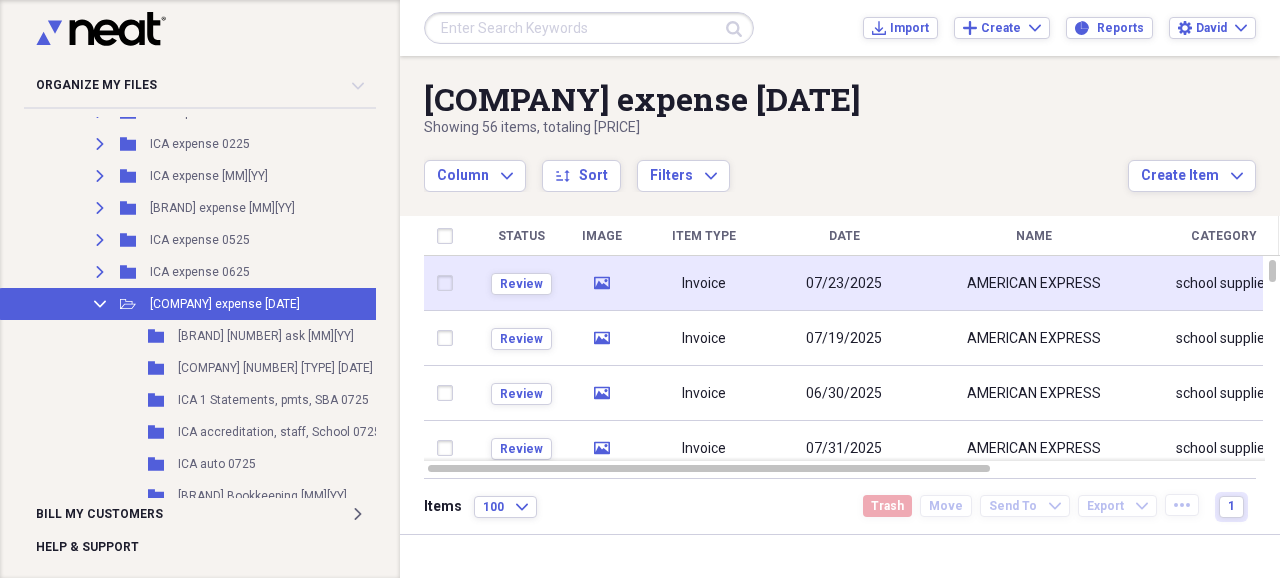 click on "07/23/2025" at bounding box center (844, 284) 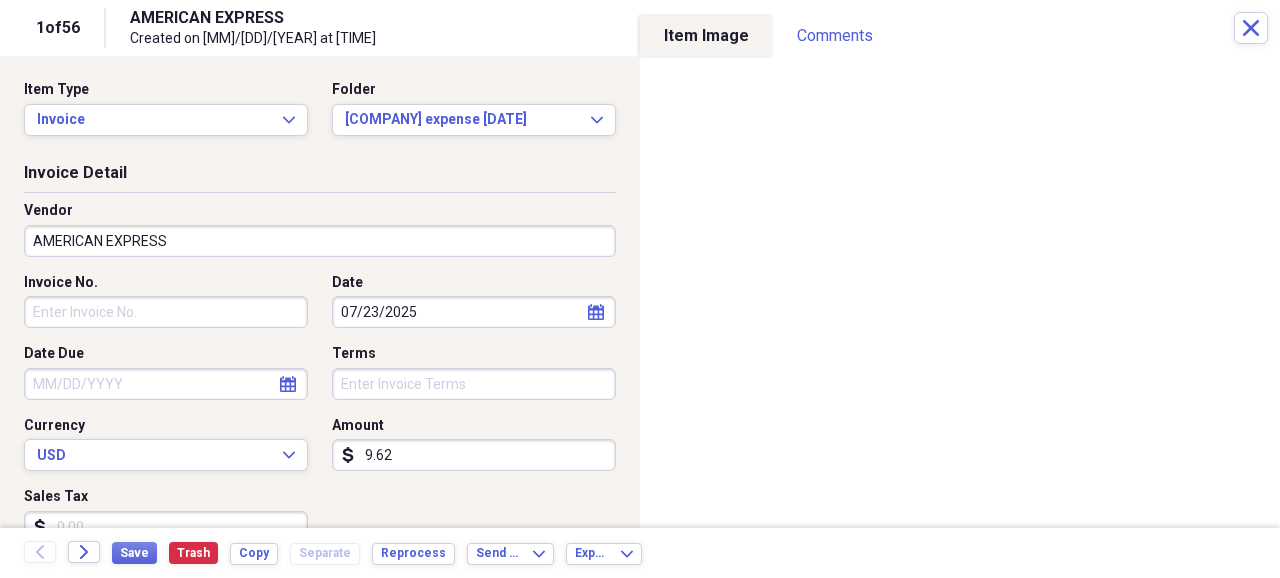 click on "AMERICAN EXPRESS" at bounding box center (320, 241) 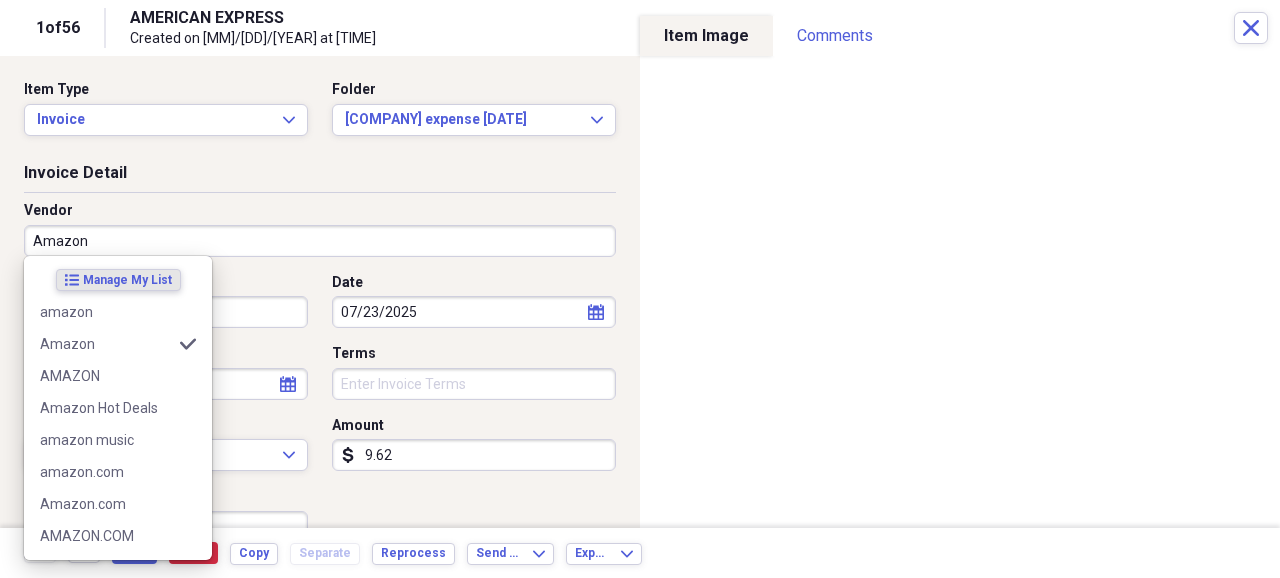 type on "Amazon" 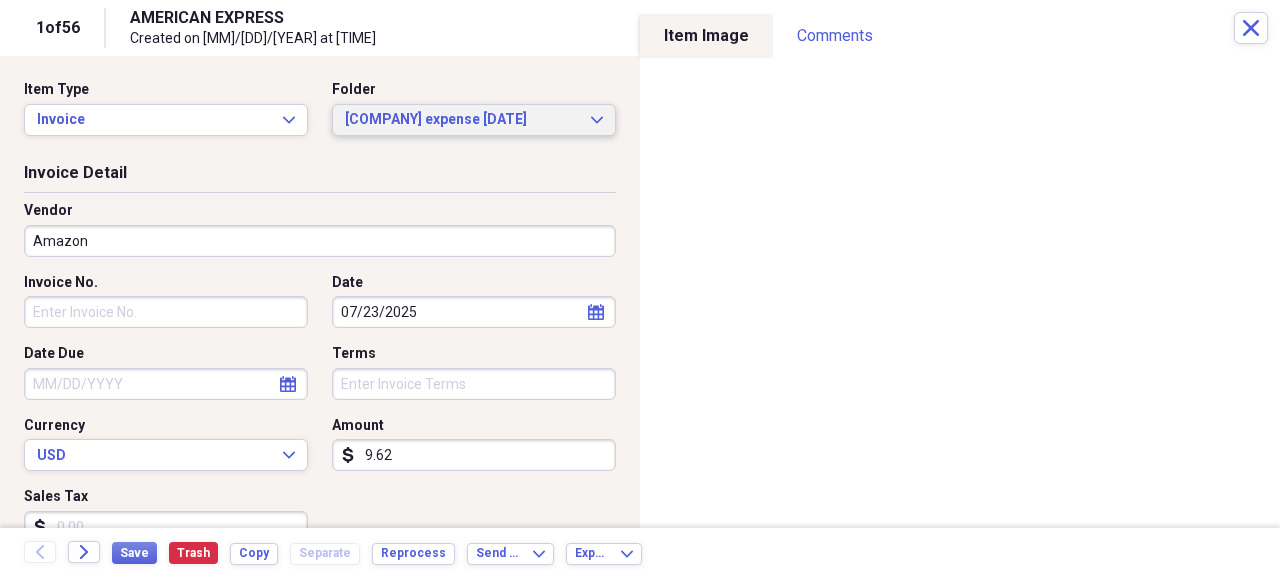 click on "[COMPANY] expense [DATE]" at bounding box center (462, 120) 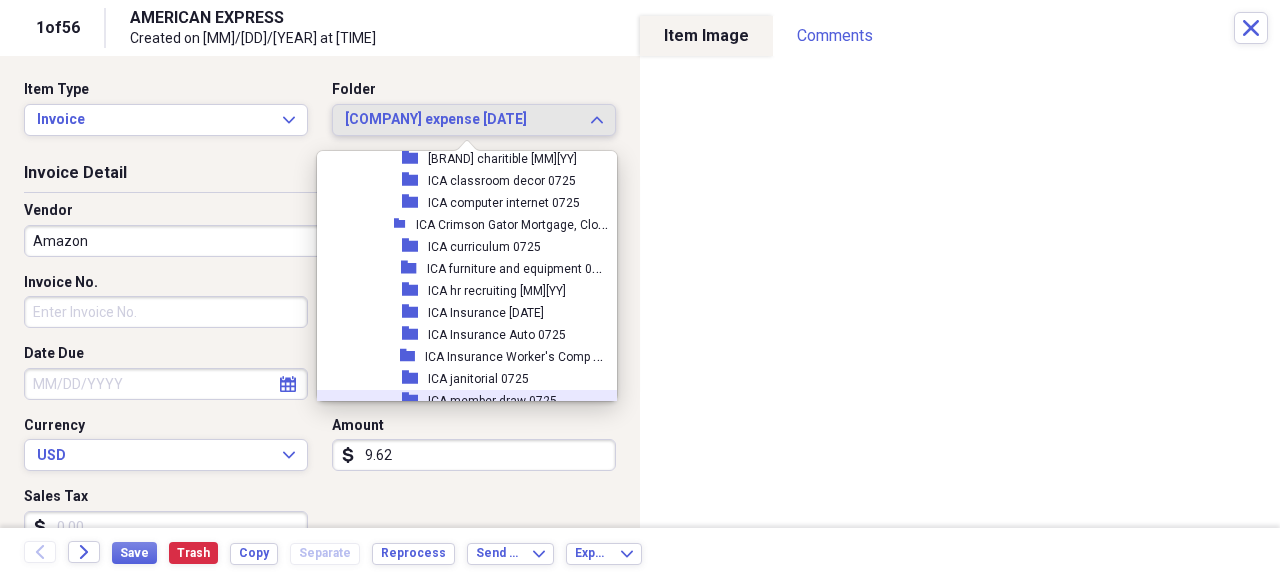 scroll, scrollTop: 4265, scrollLeft: 0, axis: vertical 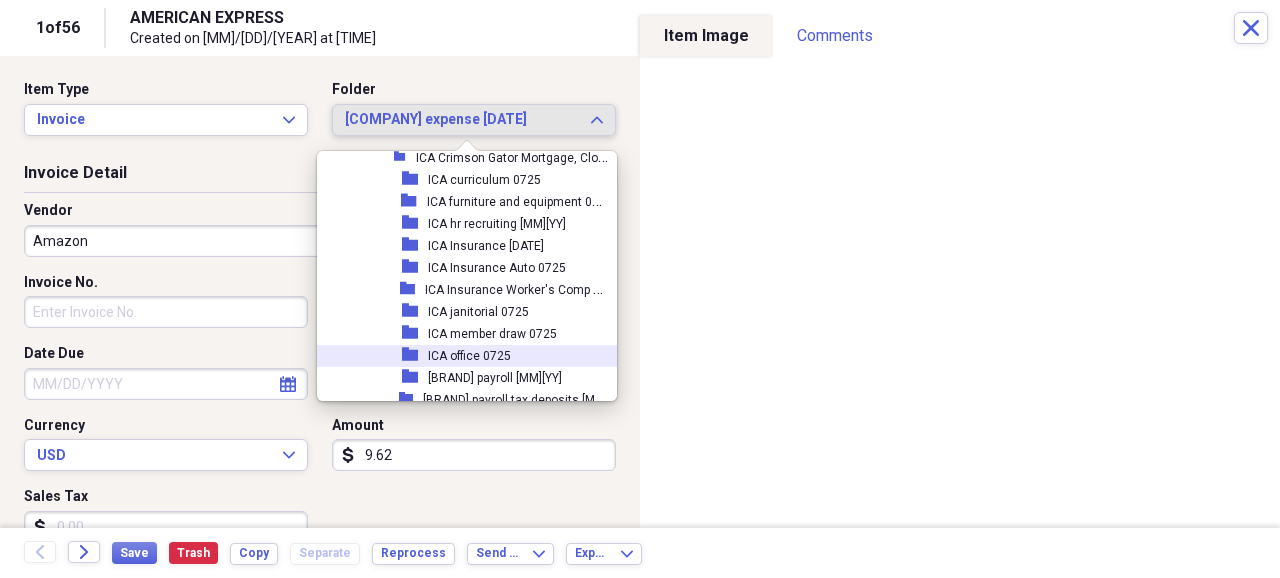 click on "ICA office 0725" at bounding box center (469, 356) 